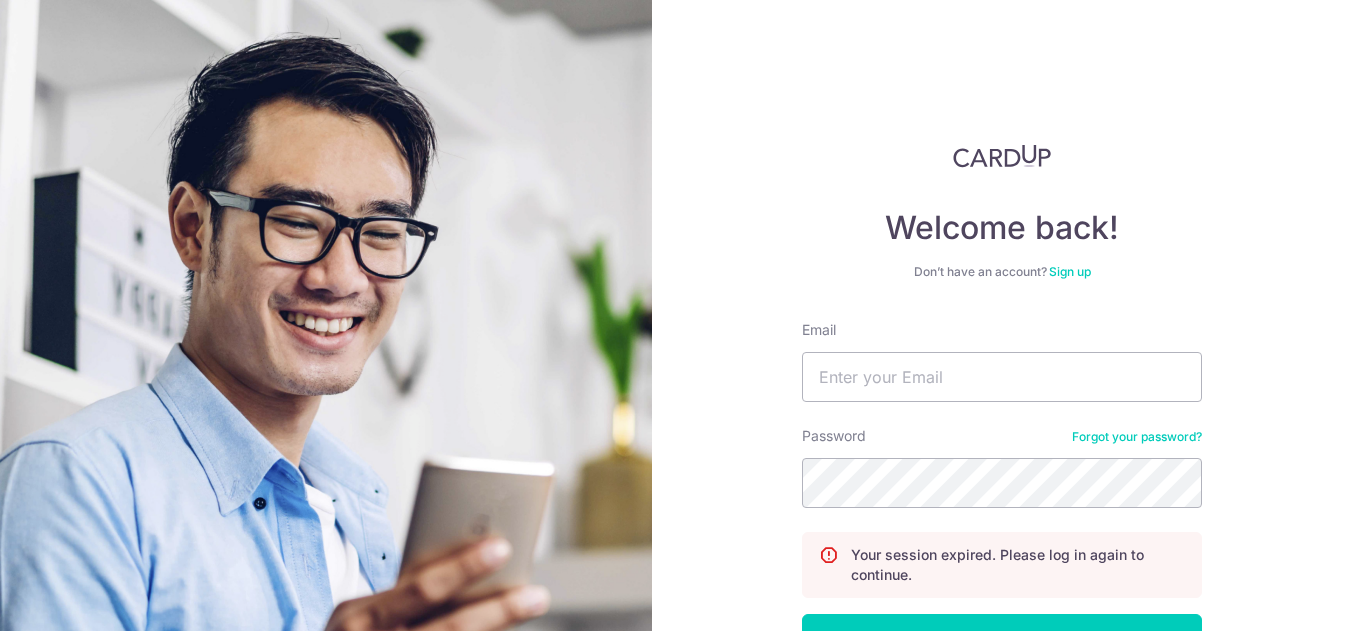 scroll, scrollTop: 0, scrollLeft: 0, axis: both 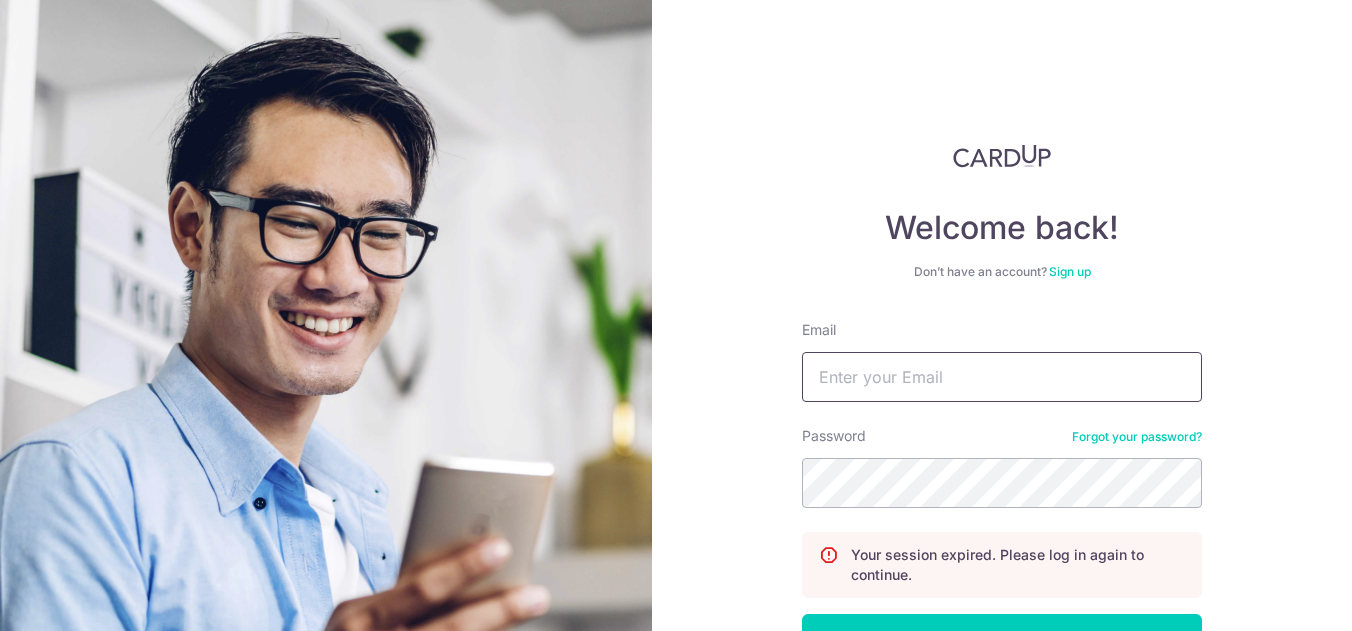 type on "[EMAIL]" 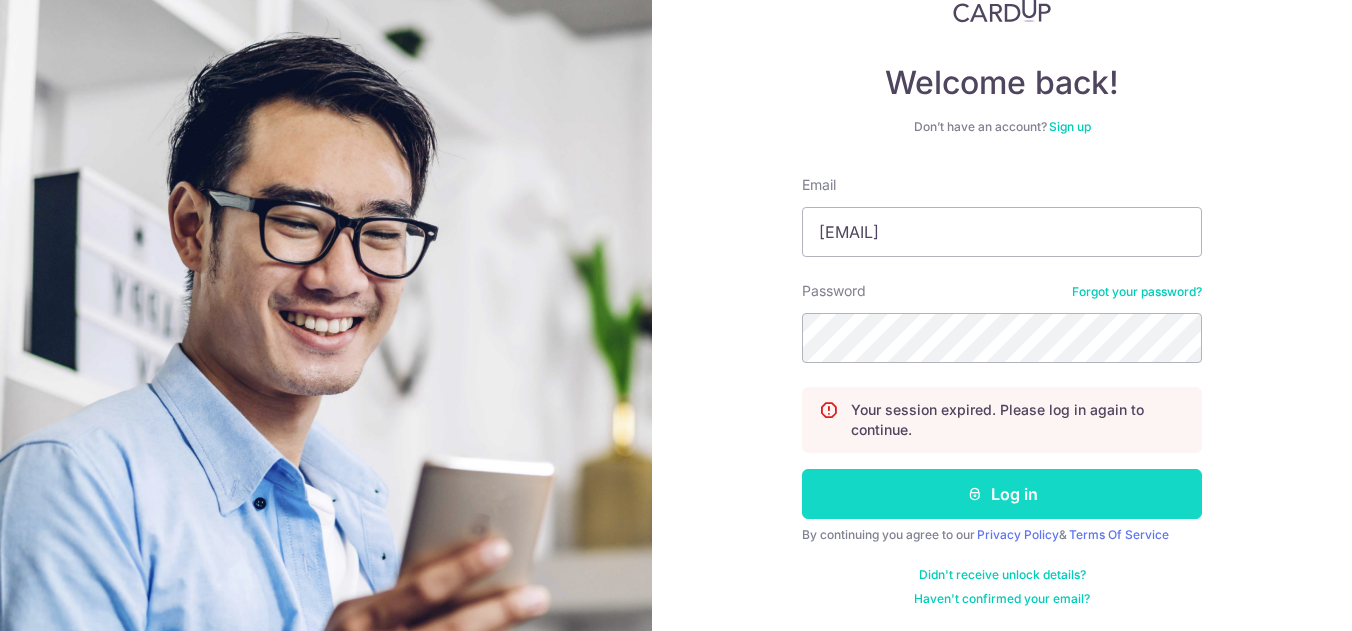 scroll, scrollTop: 145, scrollLeft: 0, axis: vertical 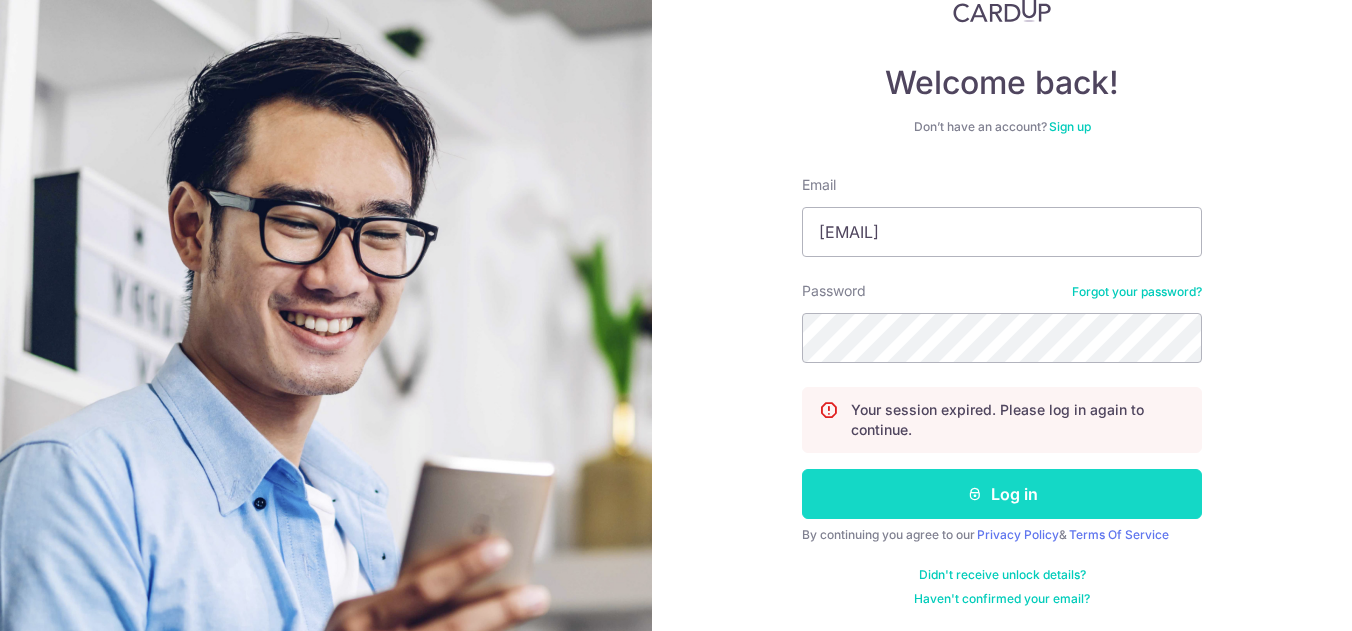 click on "Log in" at bounding box center [1002, 494] 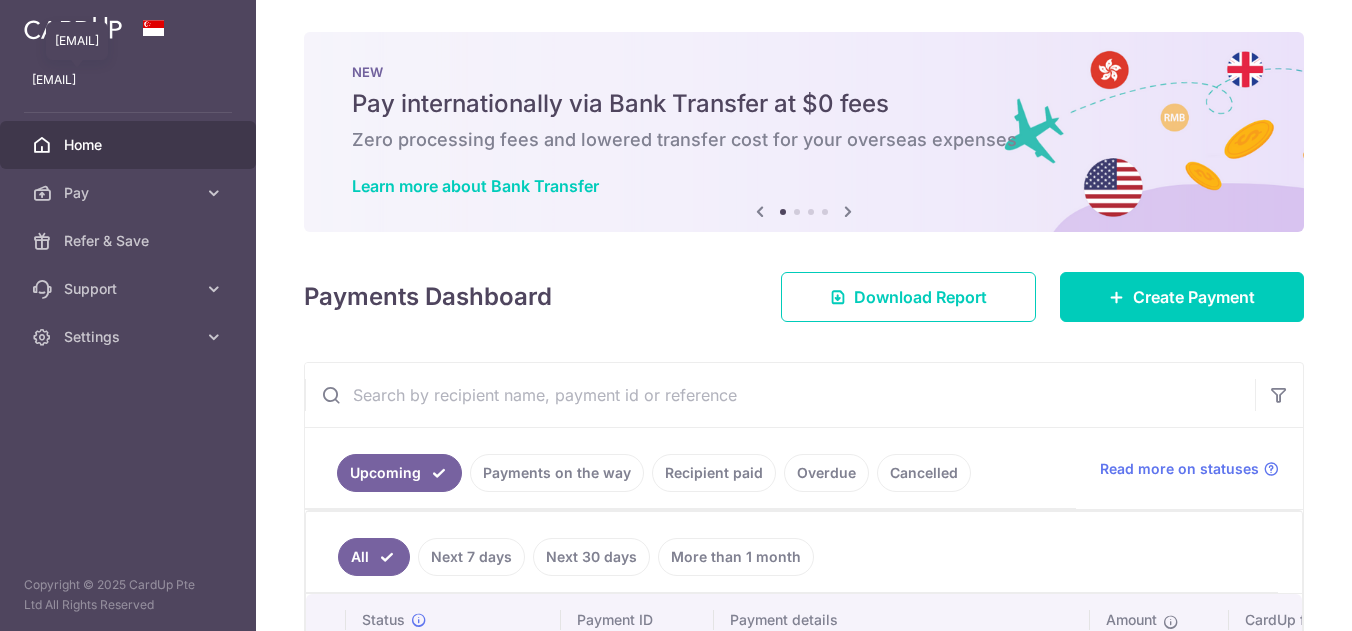 scroll, scrollTop: 0, scrollLeft: 0, axis: both 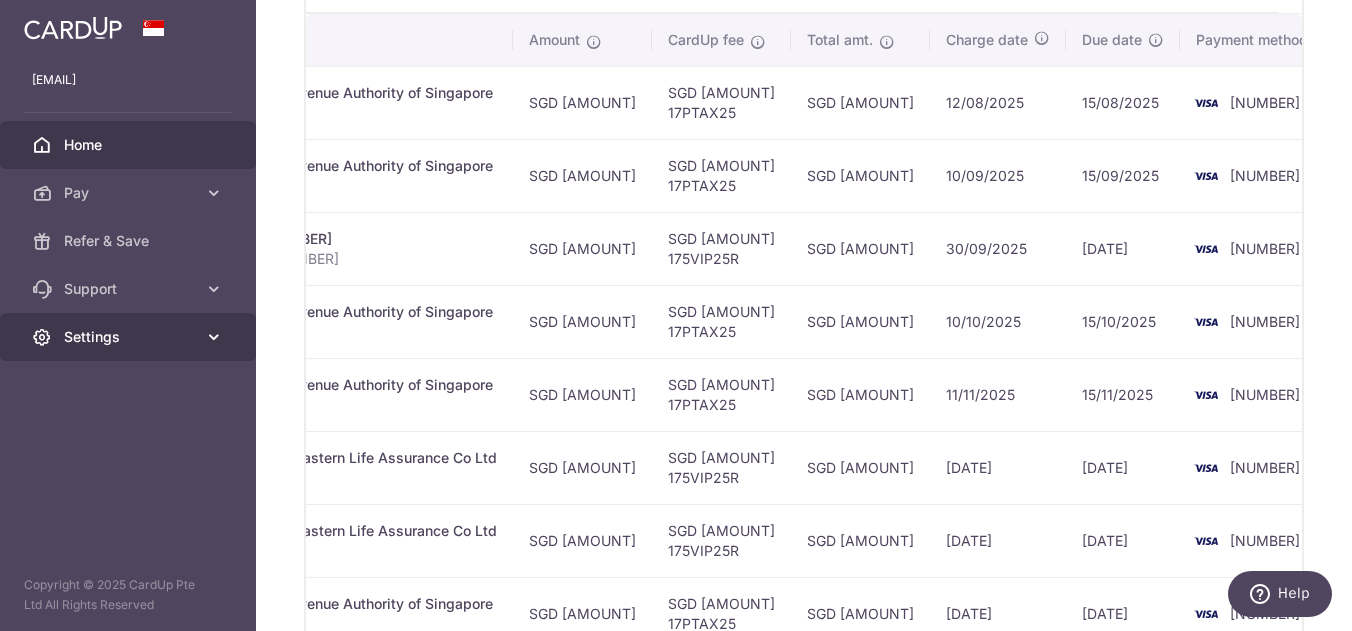 click at bounding box center [214, 337] 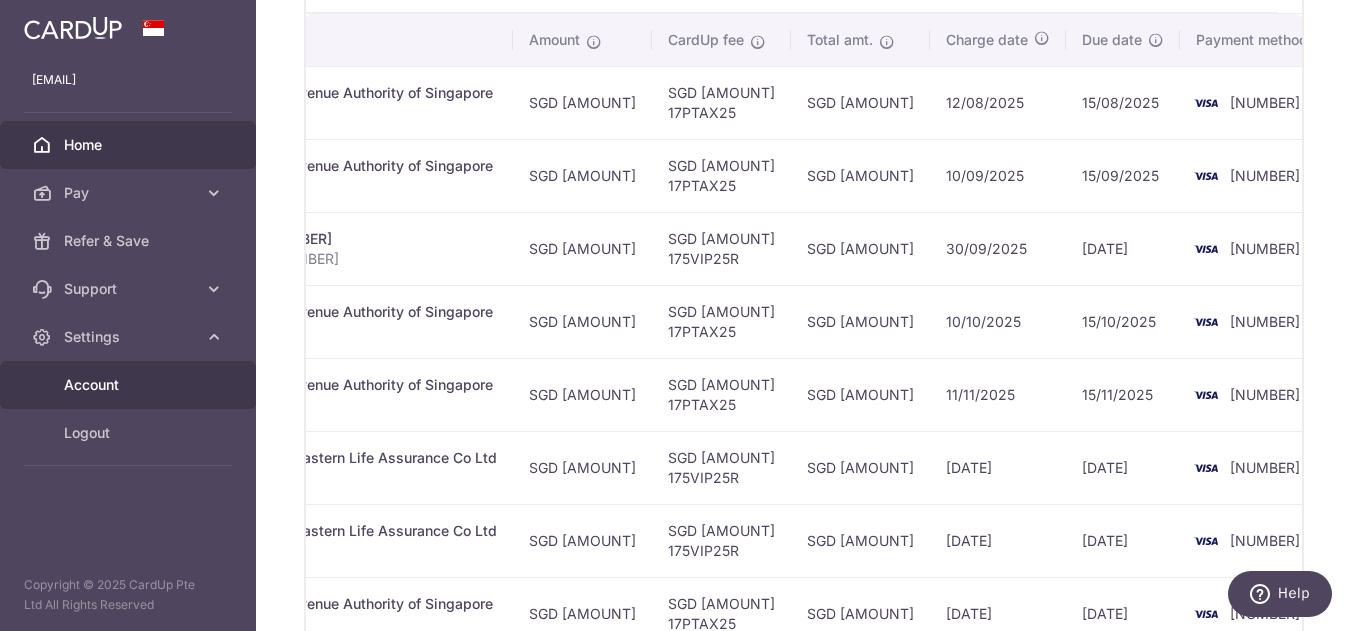 click on "Account" at bounding box center [130, 385] 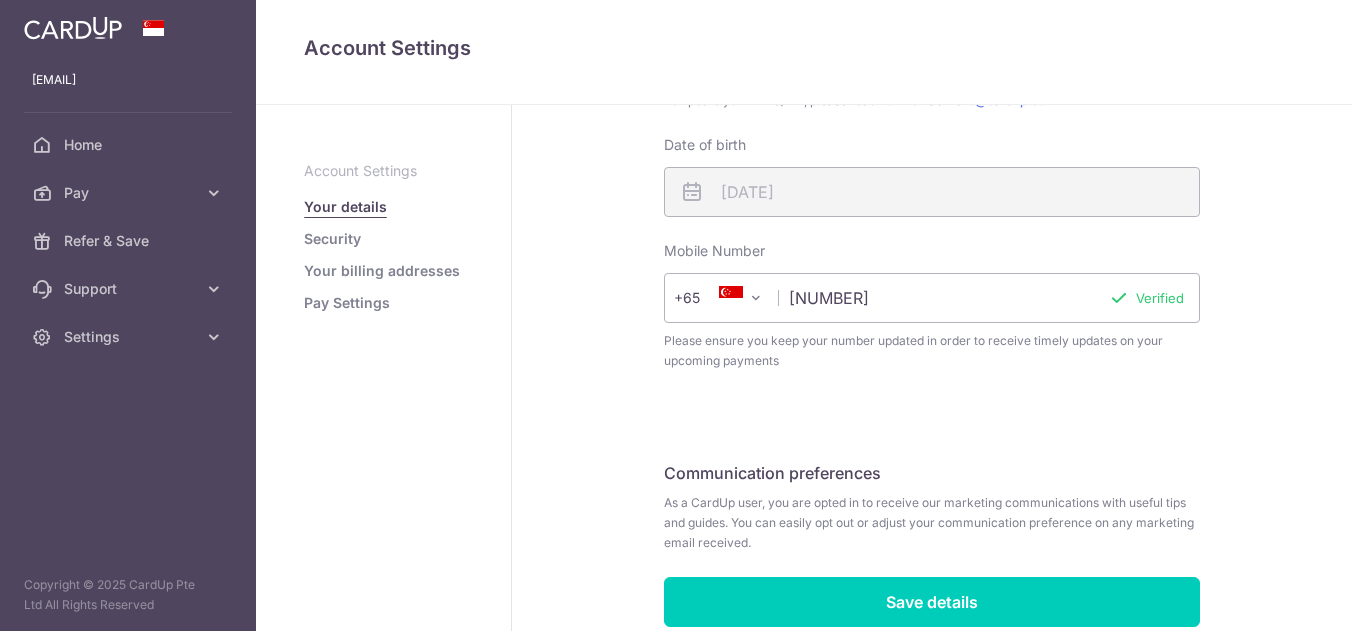scroll, scrollTop: 0, scrollLeft: 0, axis: both 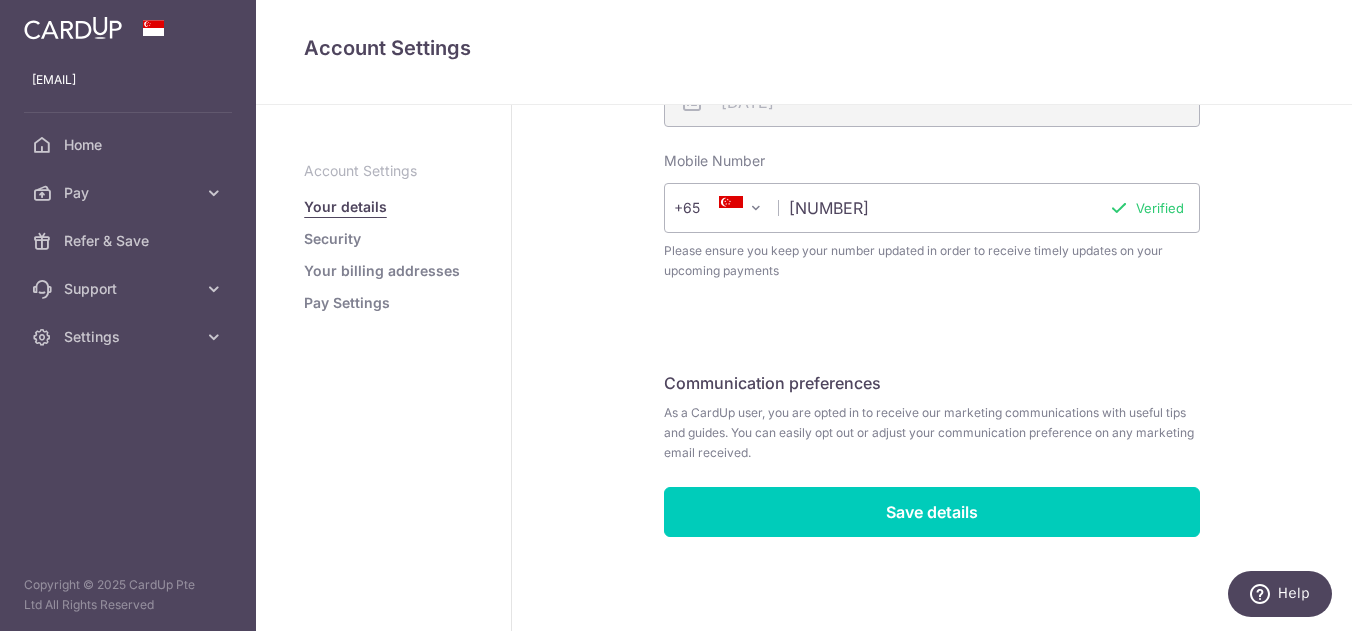 click on "Security" at bounding box center [332, 239] 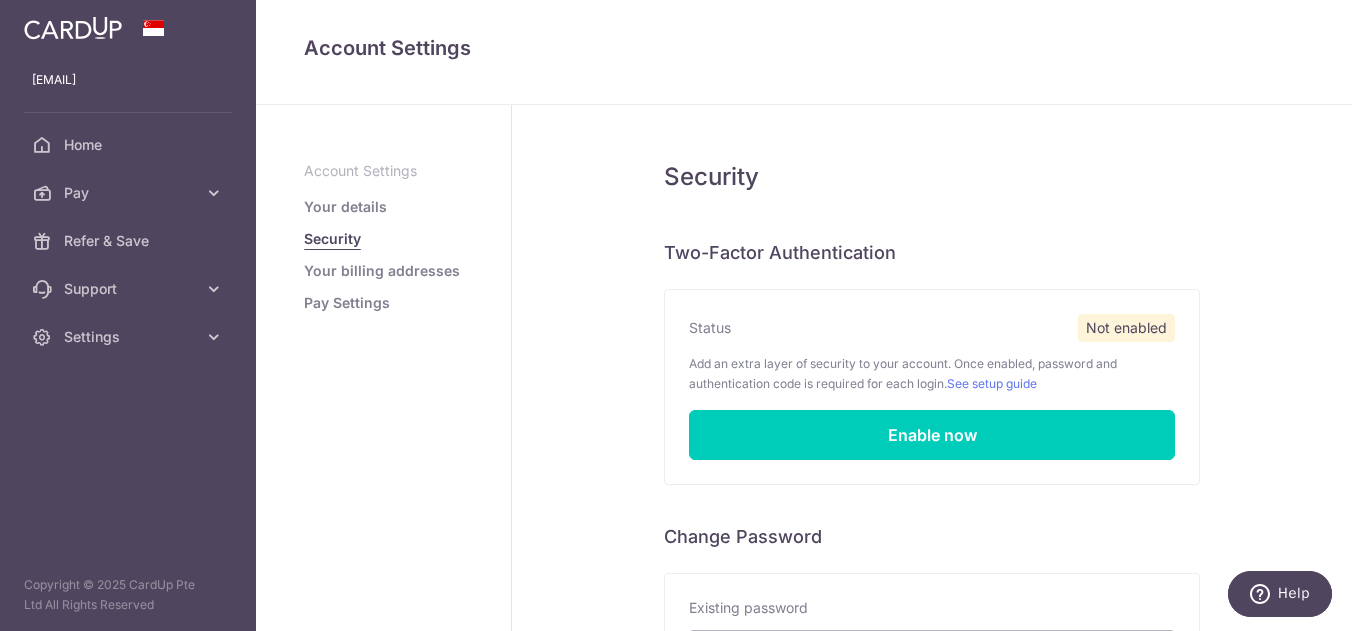 scroll, scrollTop: 0, scrollLeft: 0, axis: both 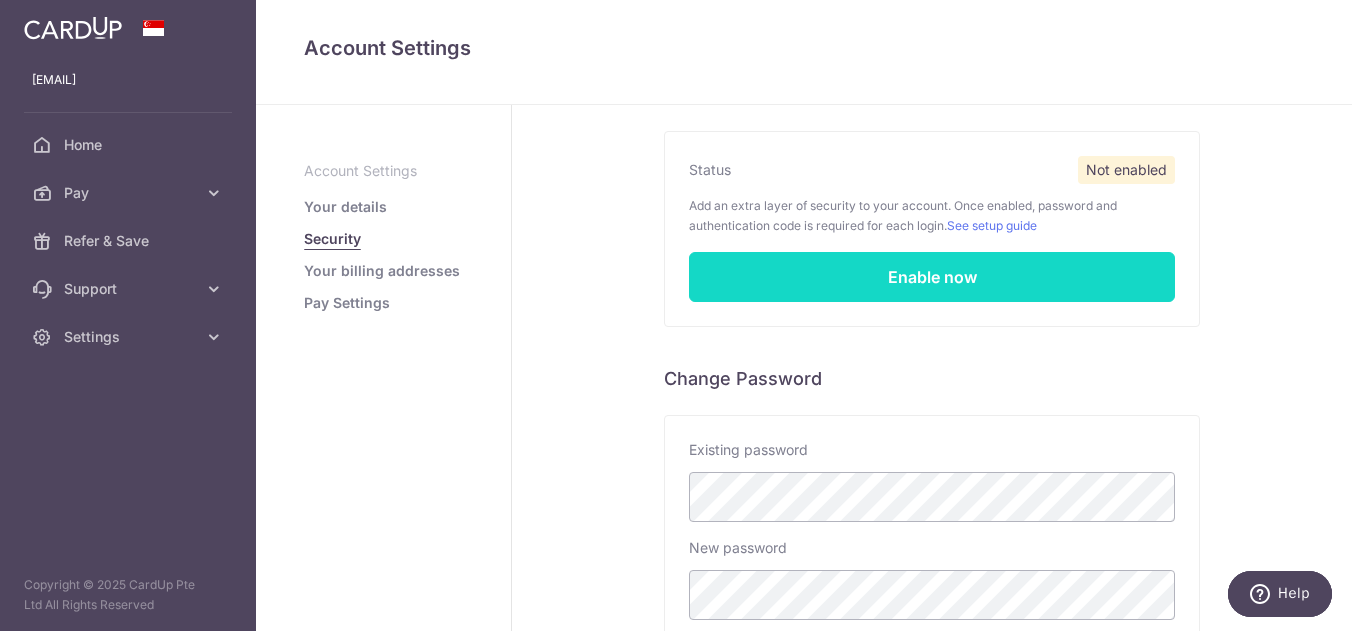 click on "Enable now" at bounding box center (932, 277) 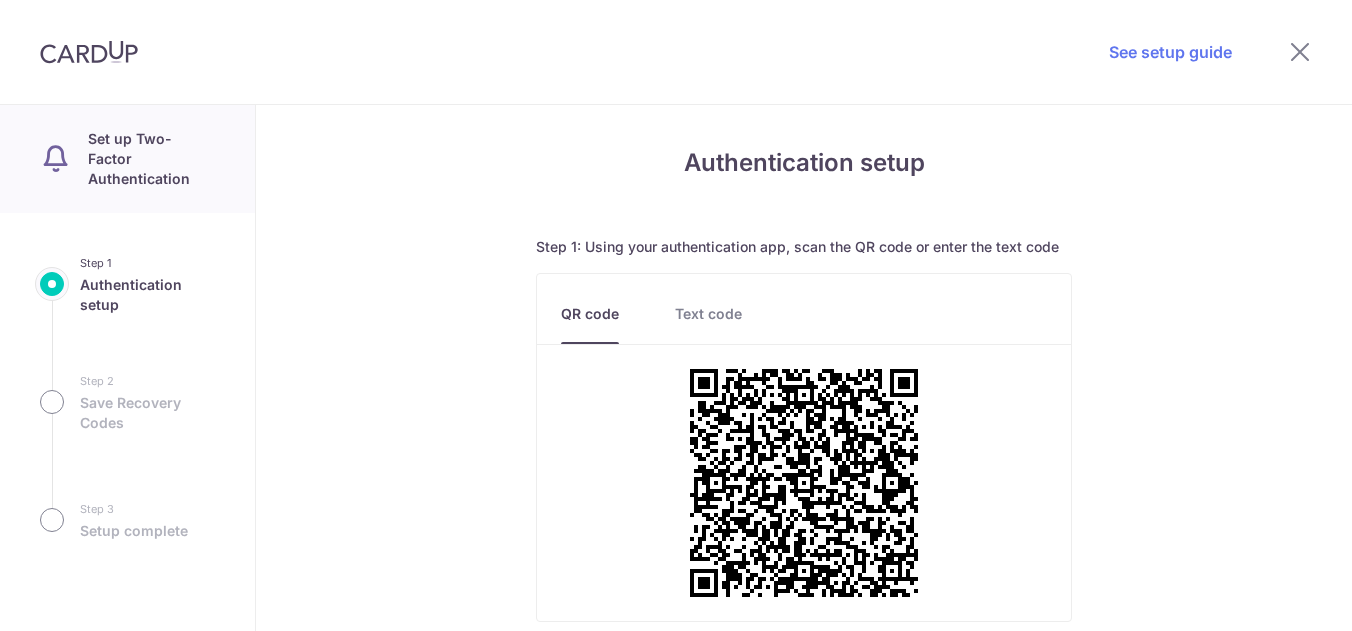 scroll, scrollTop: 367, scrollLeft: 0, axis: vertical 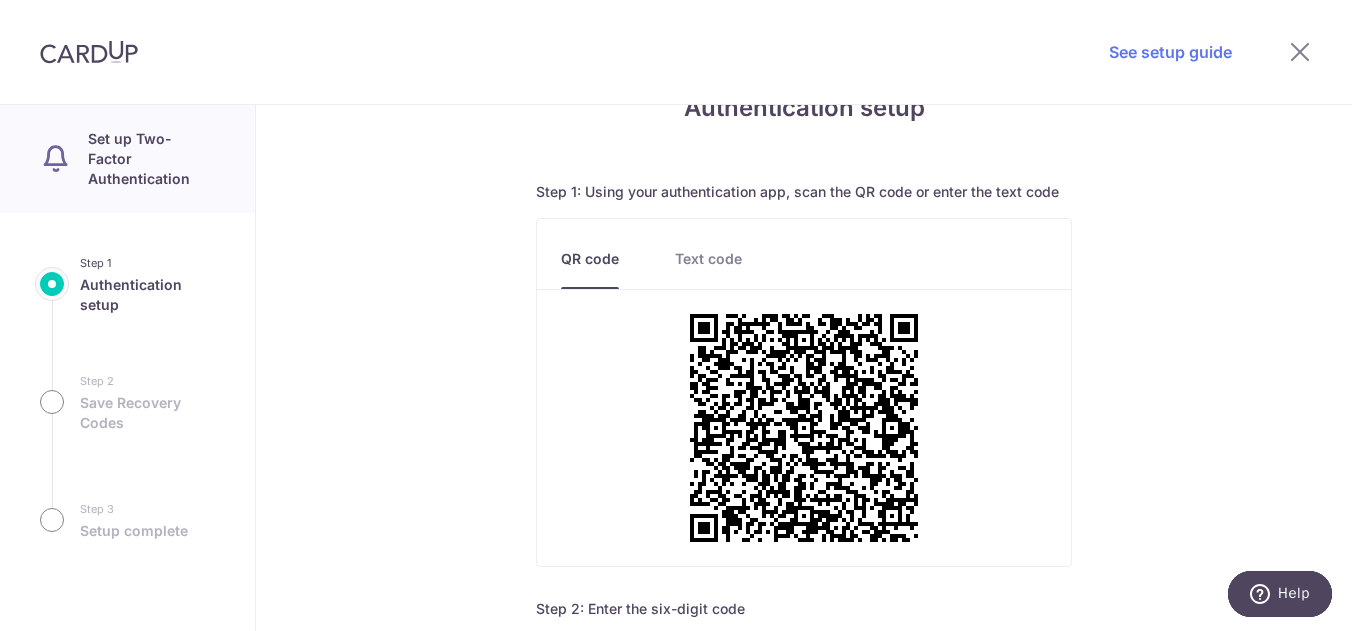 click on "Text code" at bounding box center (708, 269) 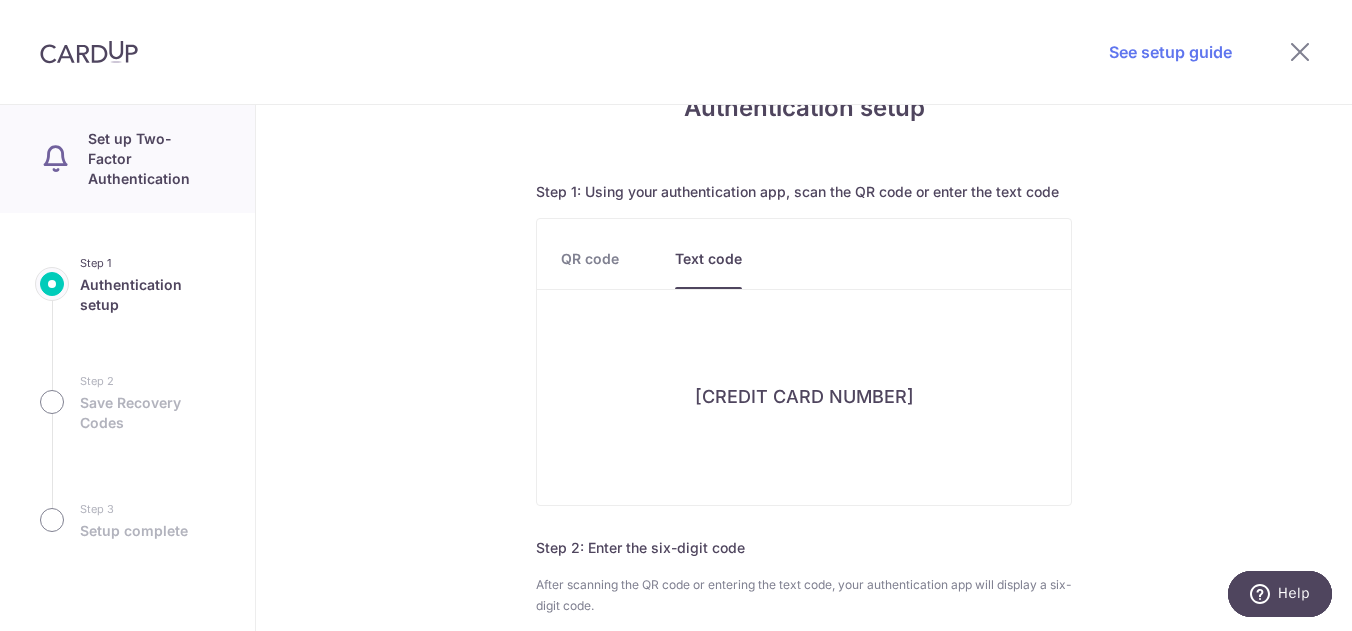 click on "QR code" at bounding box center [590, 269] 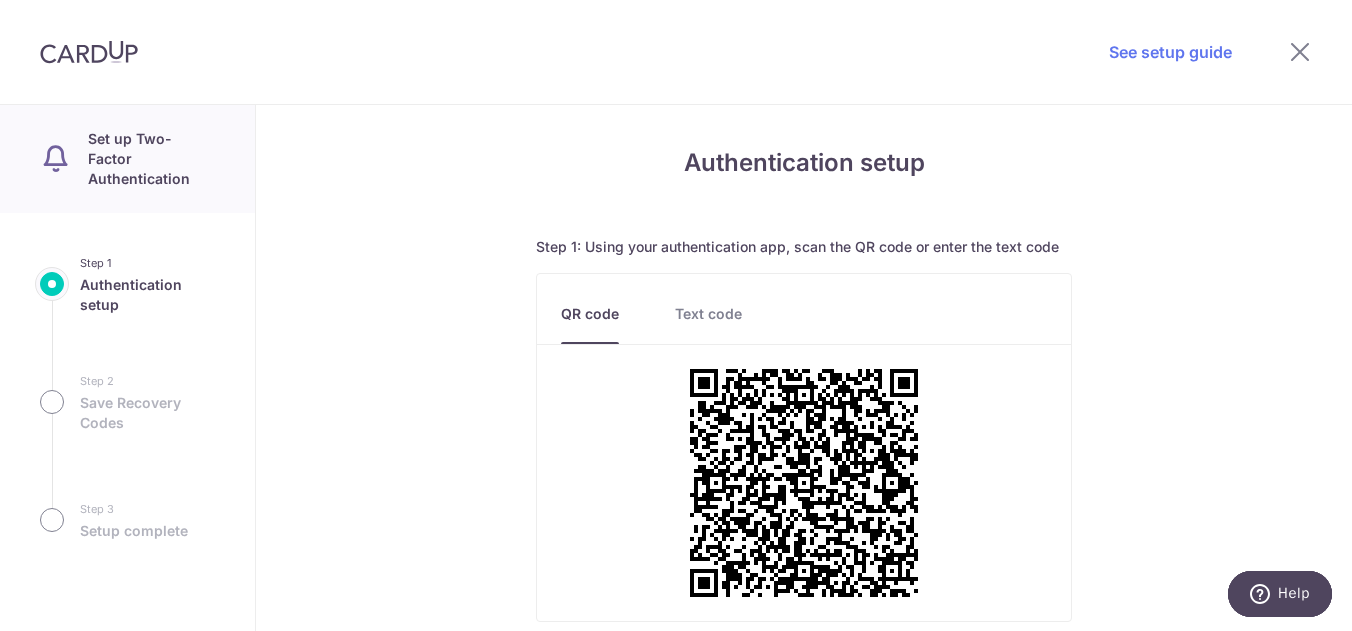 scroll, scrollTop: 0, scrollLeft: 0, axis: both 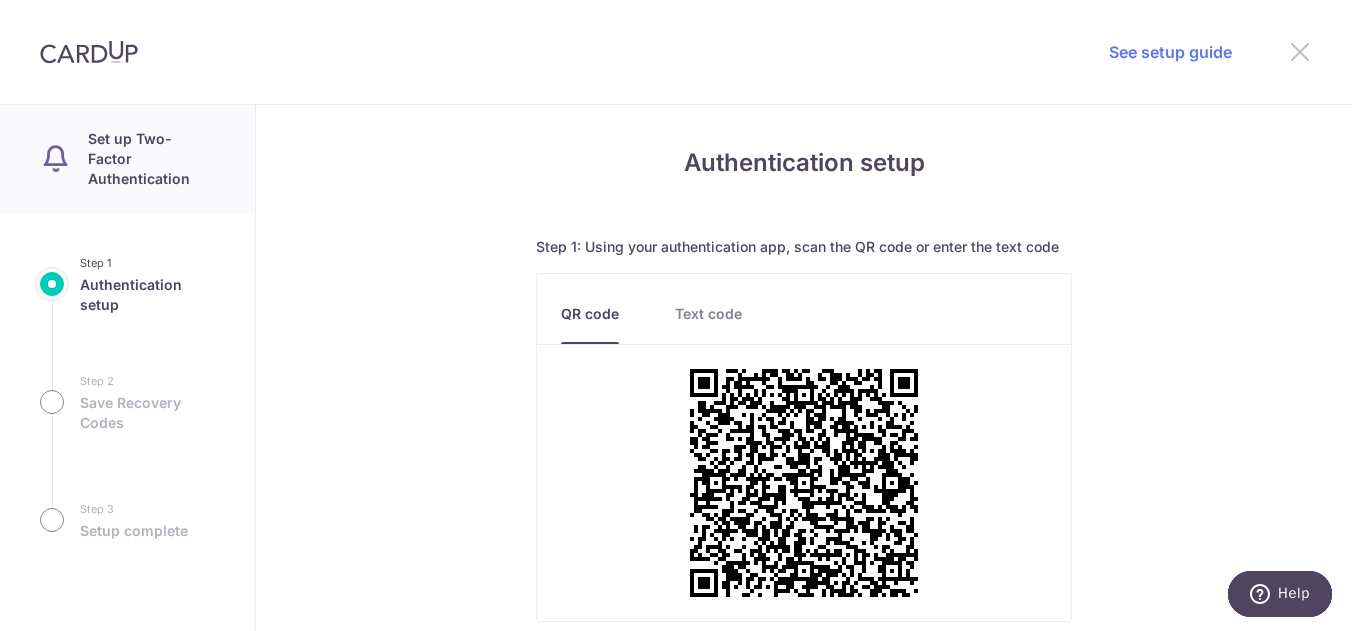 click at bounding box center (1300, 51) 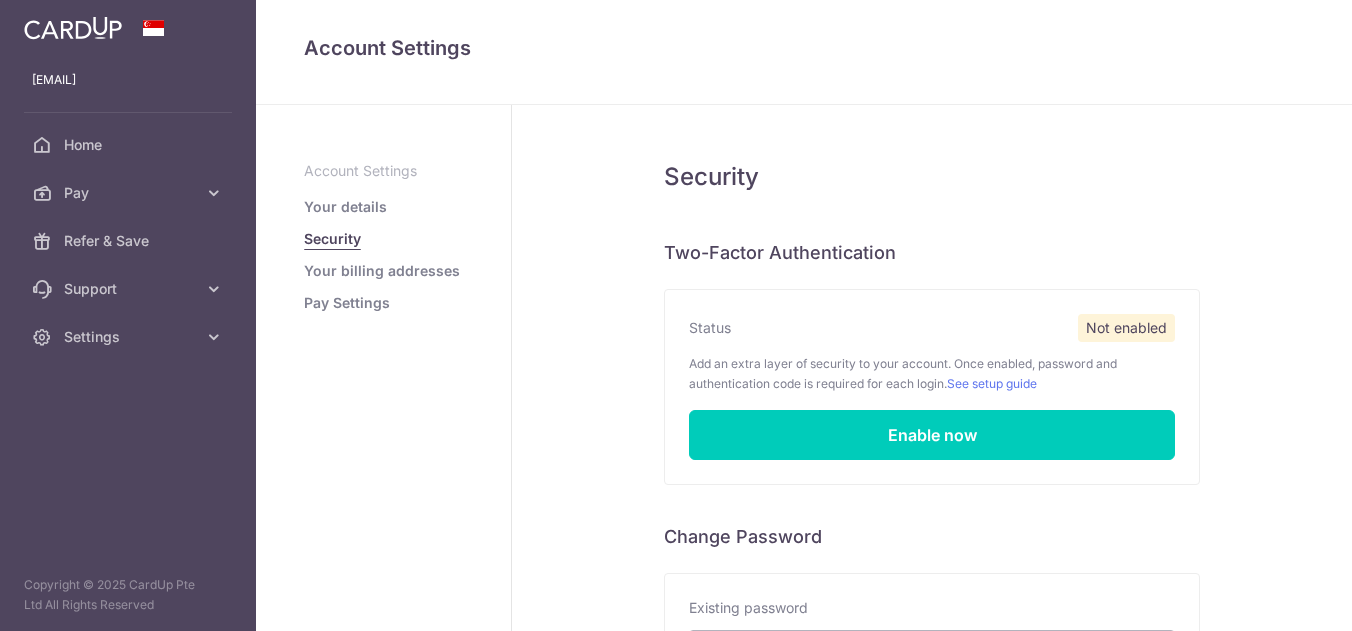 scroll, scrollTop: 0, scrollLeft: 0, axis: both 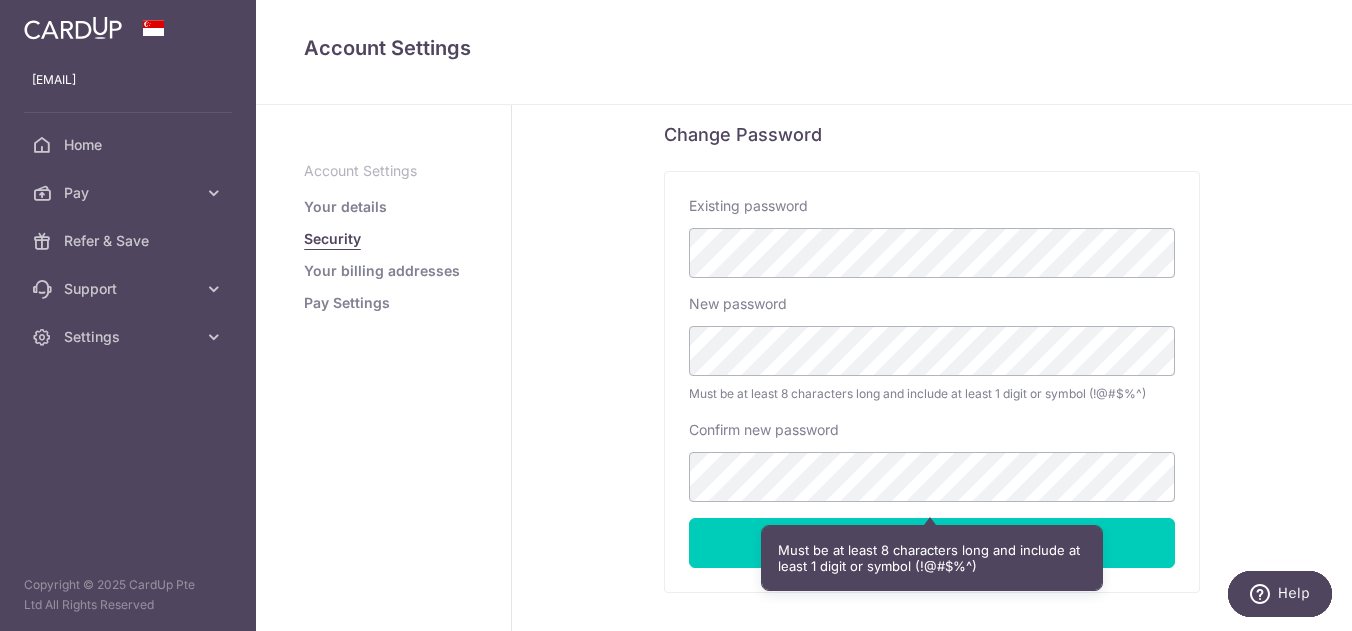click on "Security
Two-Factor Authentication
Status
Not enabled
Add an extra layer of security to your account. Once enabled, password and authentication code is required for each login.  See setup guide
Enable now
Disabling your Two-Factor Authentication?
By proceeding, you are removing the extra layer of security added to your account. To proceed, enter your account password
Confirm and disable
Cancel
Enter account password to view codes
View recovery codes
Cancel" at bounding box center (932, 215) 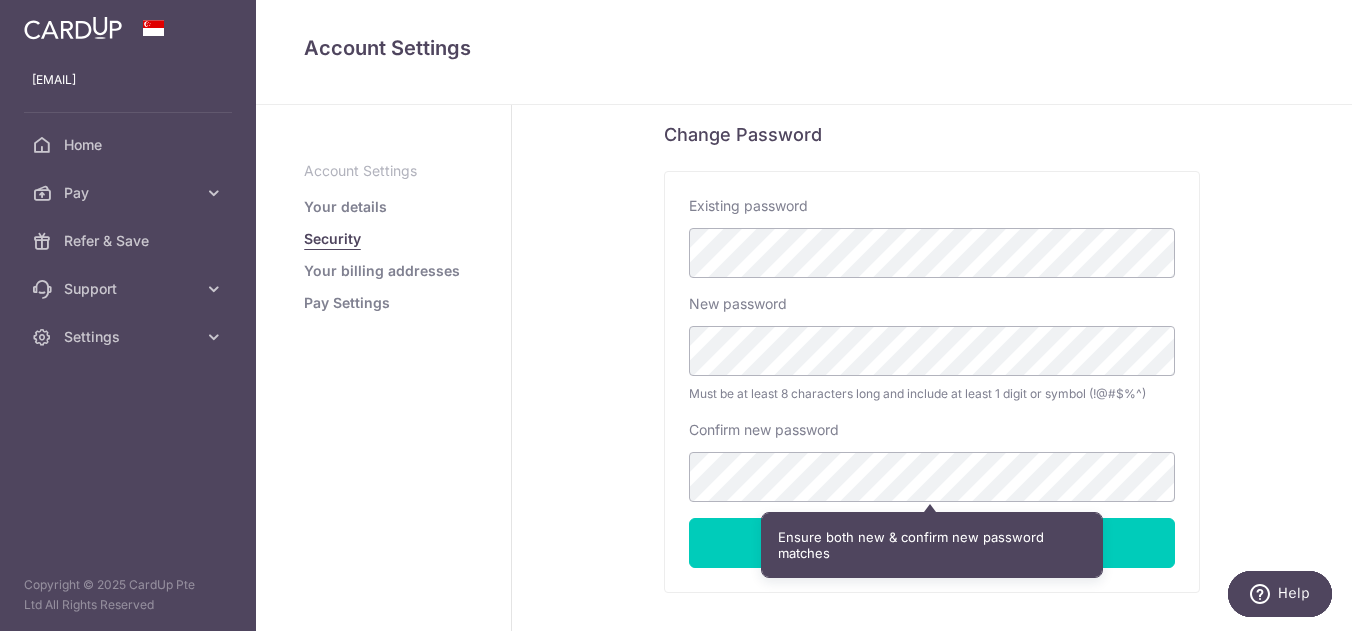 click on "Security
Two-Factor Authentication
Status
Not enabled
Add an extra layer of security to your account. Once enabled, password and authentication code is required for each login.  See setup guide
Enable now
Disabling your Two-Factor Authentication?
By proceeding, you are removing the extra layer of security added to your account. To proceed, enter your account password
Confirm and disable
Cancel
Enter account password to view codes
View recovery codes
Cancel" at bounding box center (932, 215) 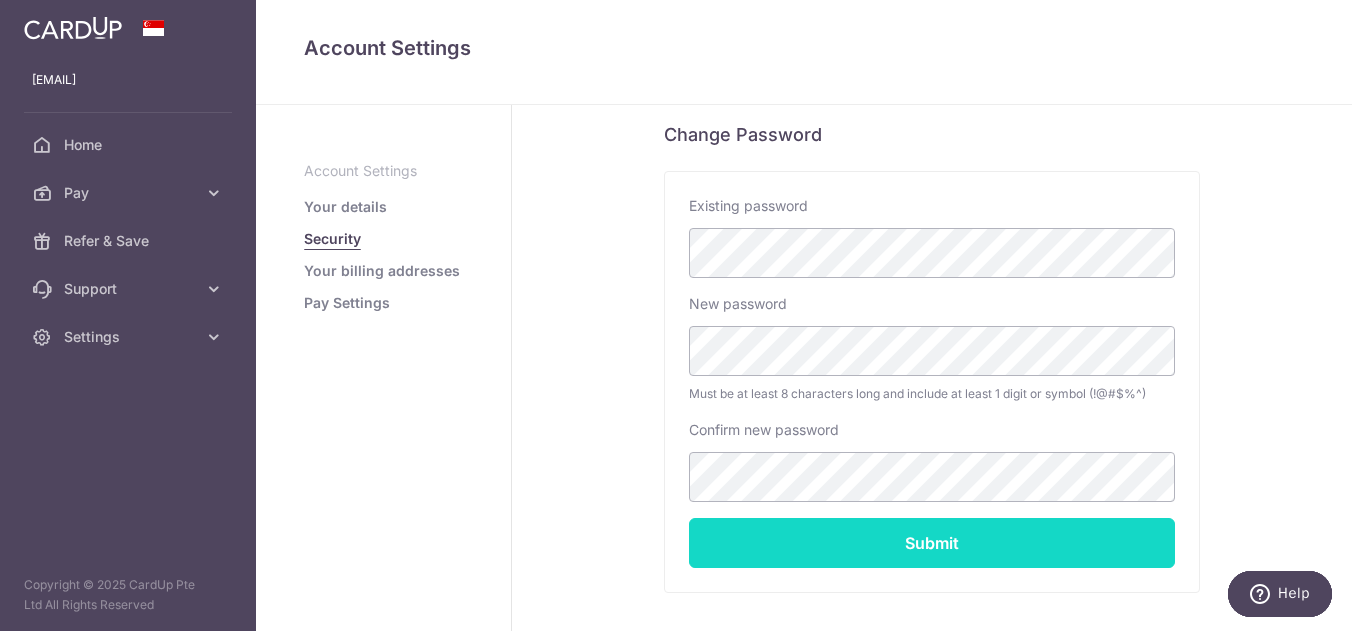 click on "Submit" at bounding box center (932, 543) 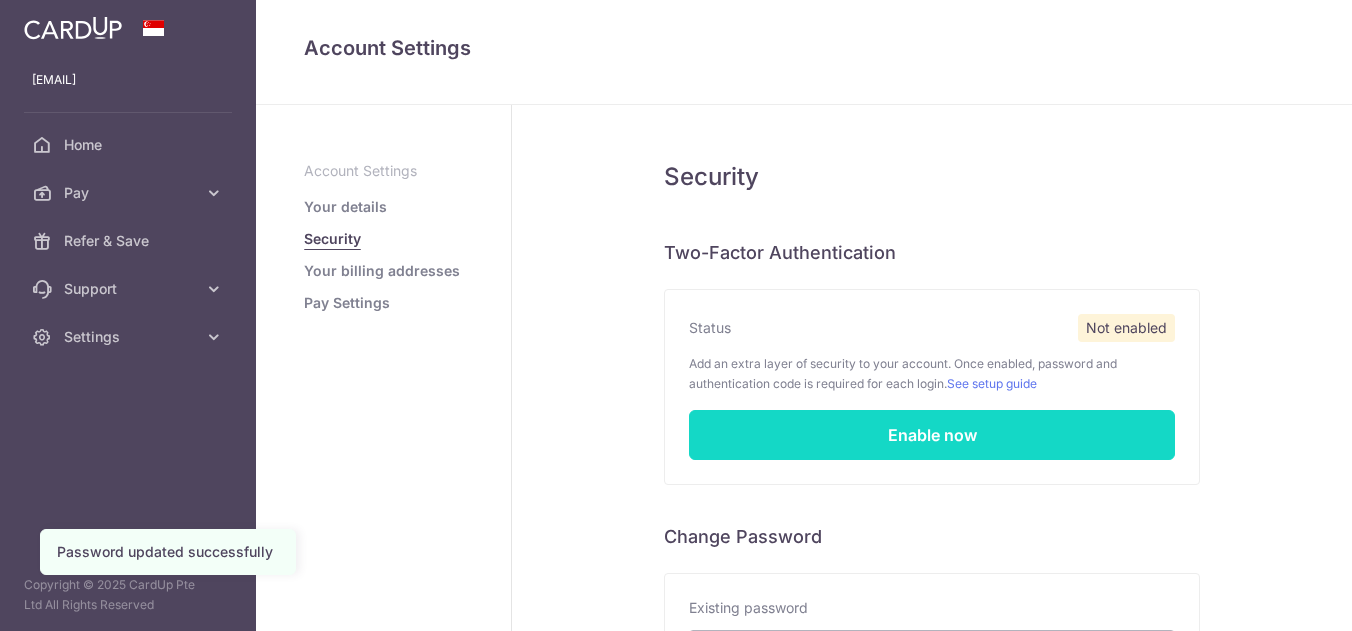 scroll, scrollTop: 0, scrollLeft: 0, axis: both 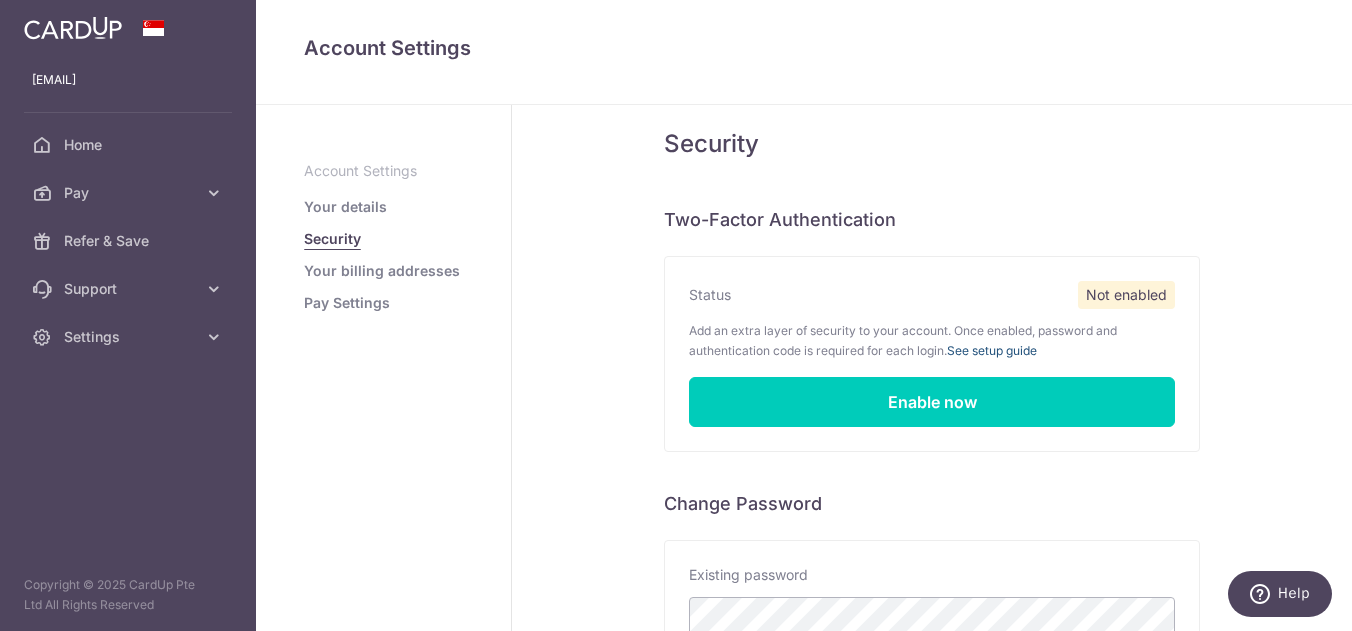 click on "See setup guide" at bounding box center [992, 350] 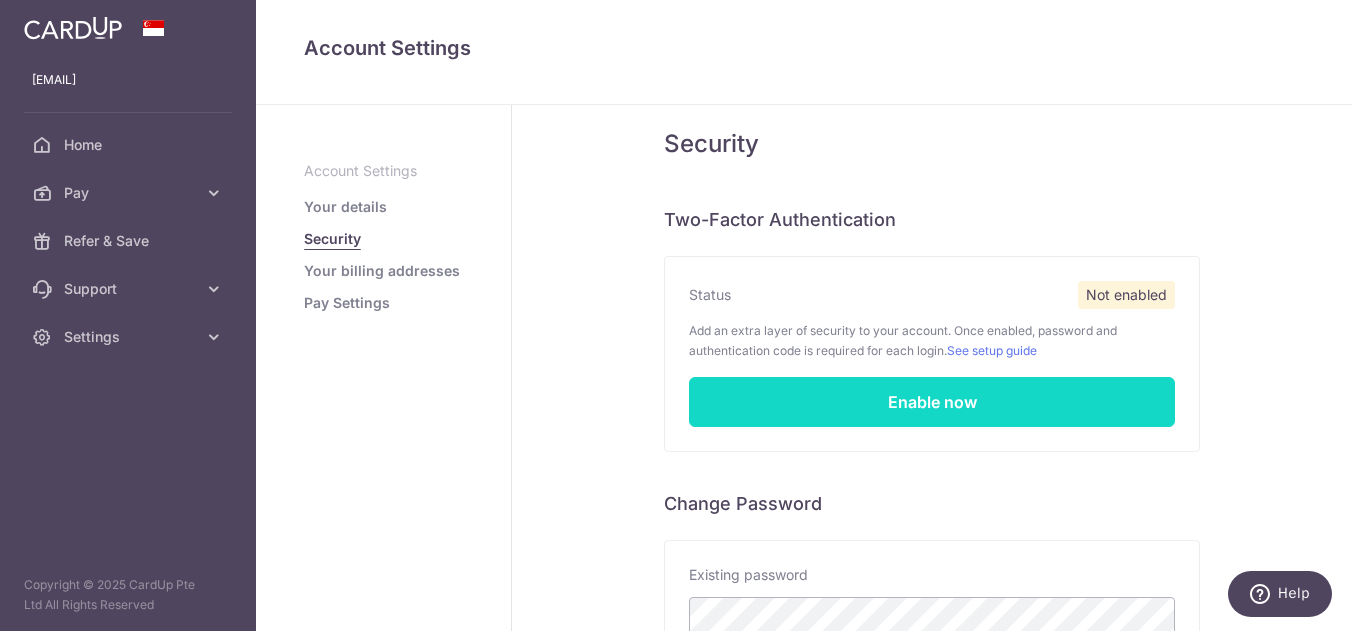 click on "Enable now" at bounding box center [932, 402] 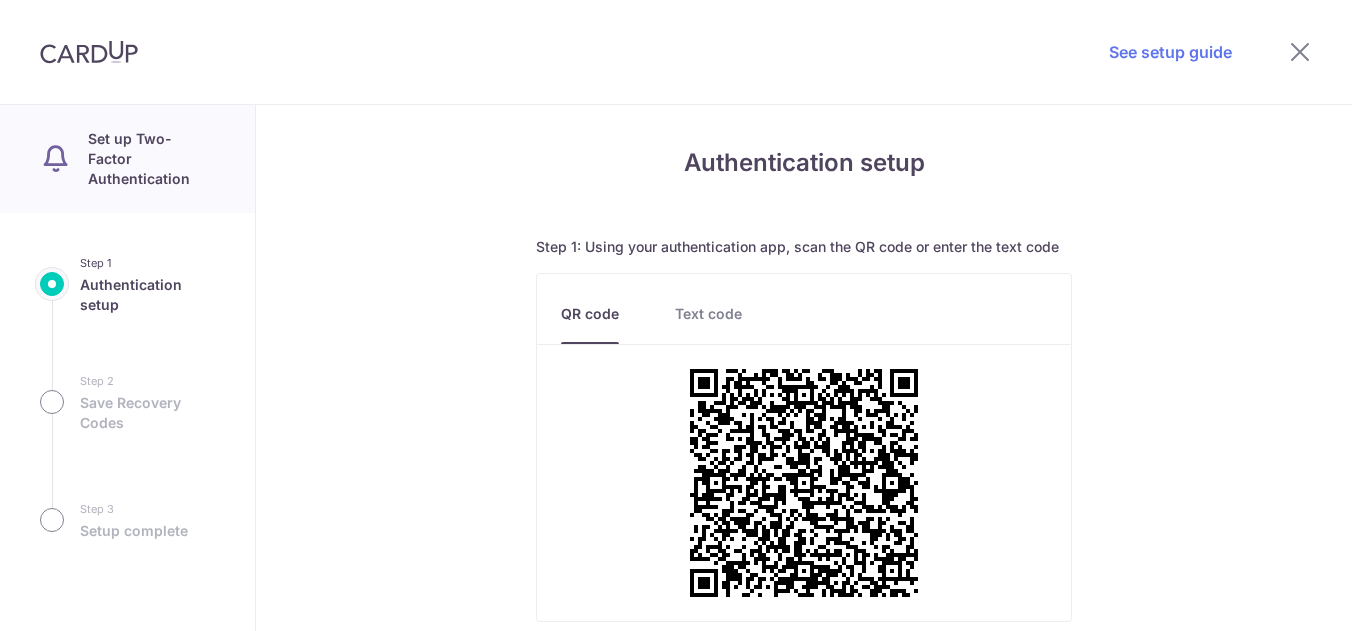 scroll, scrollTop: 367, scrollLeft: 0, axis: vertical 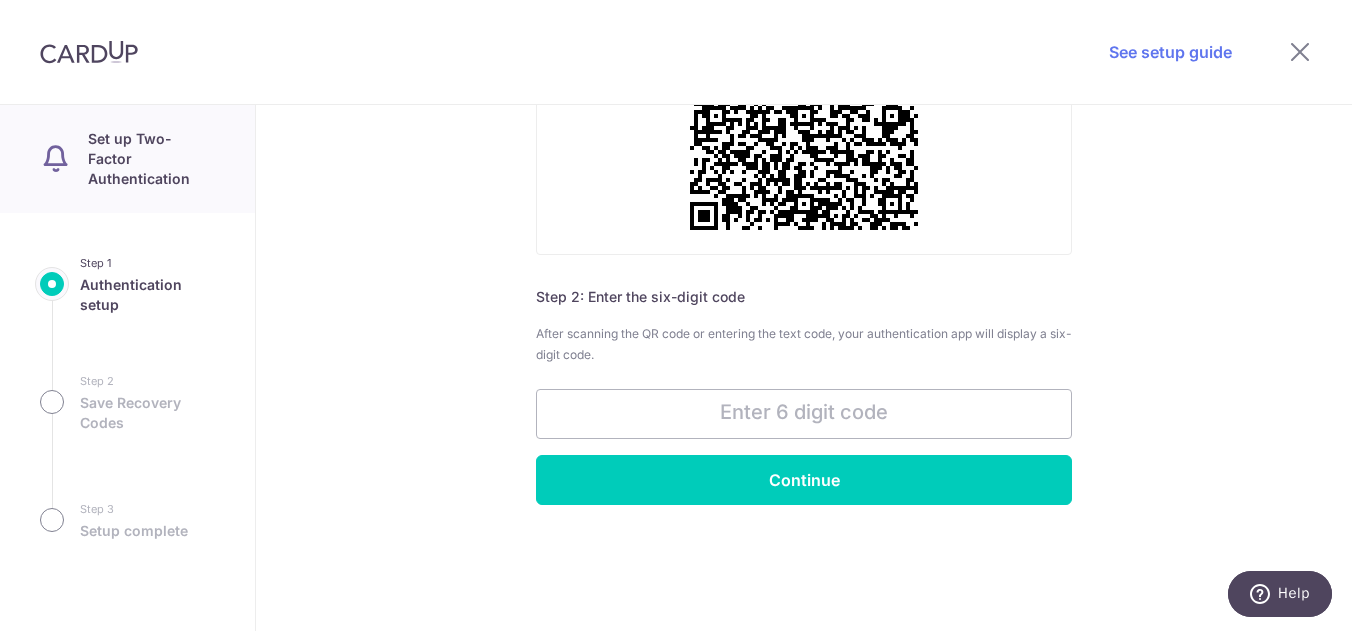 click at bounding box center [1300, 52] 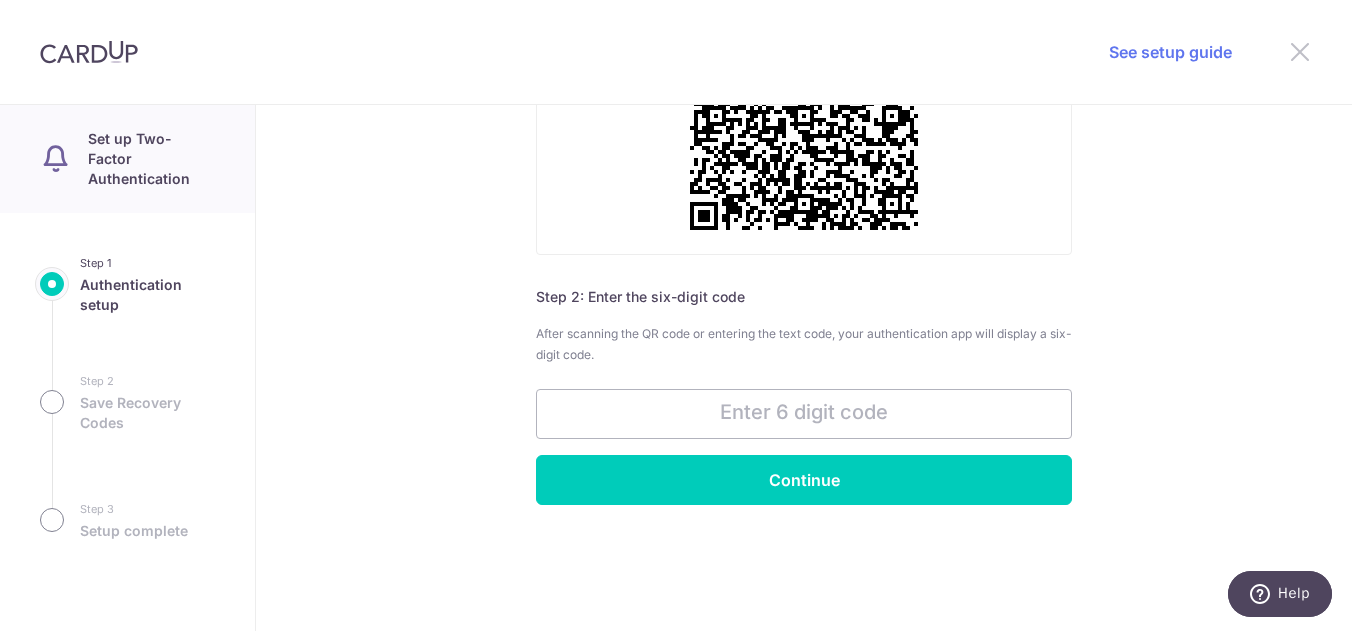 click at bounding box center (1300, 51) 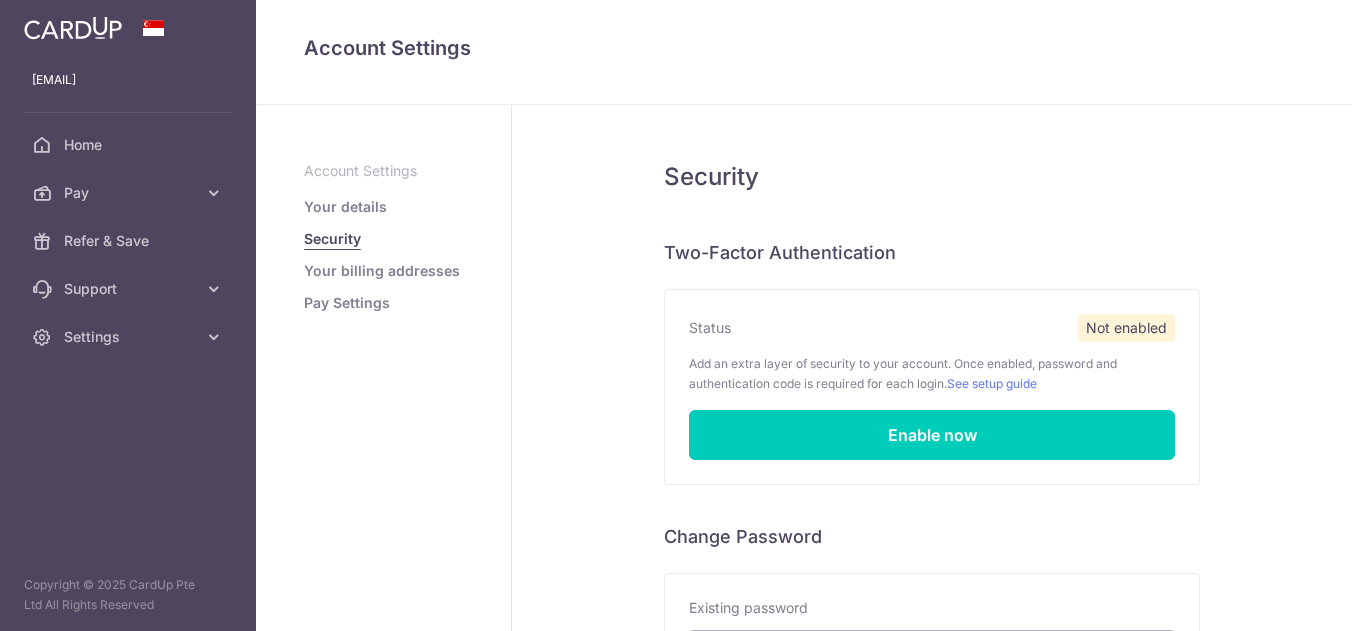 scroll, scrollTop: 0, scrollLeft: 0, axis: both 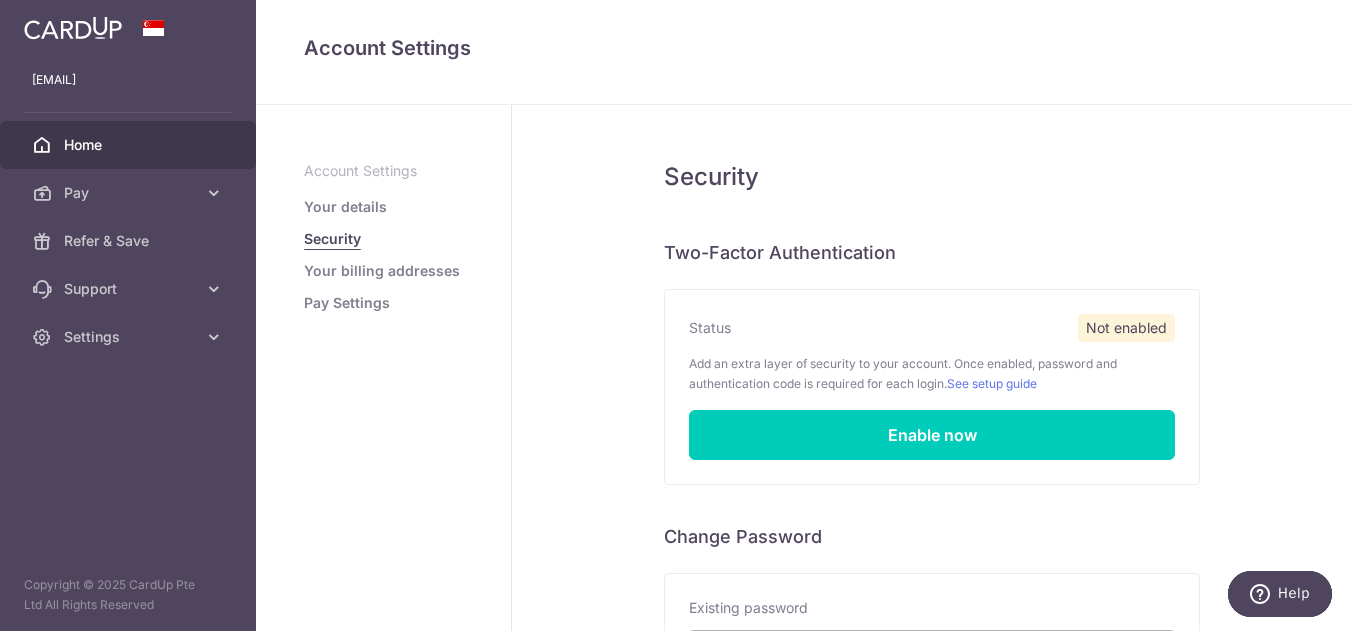click on "Home" at bounding box center [130, 145] 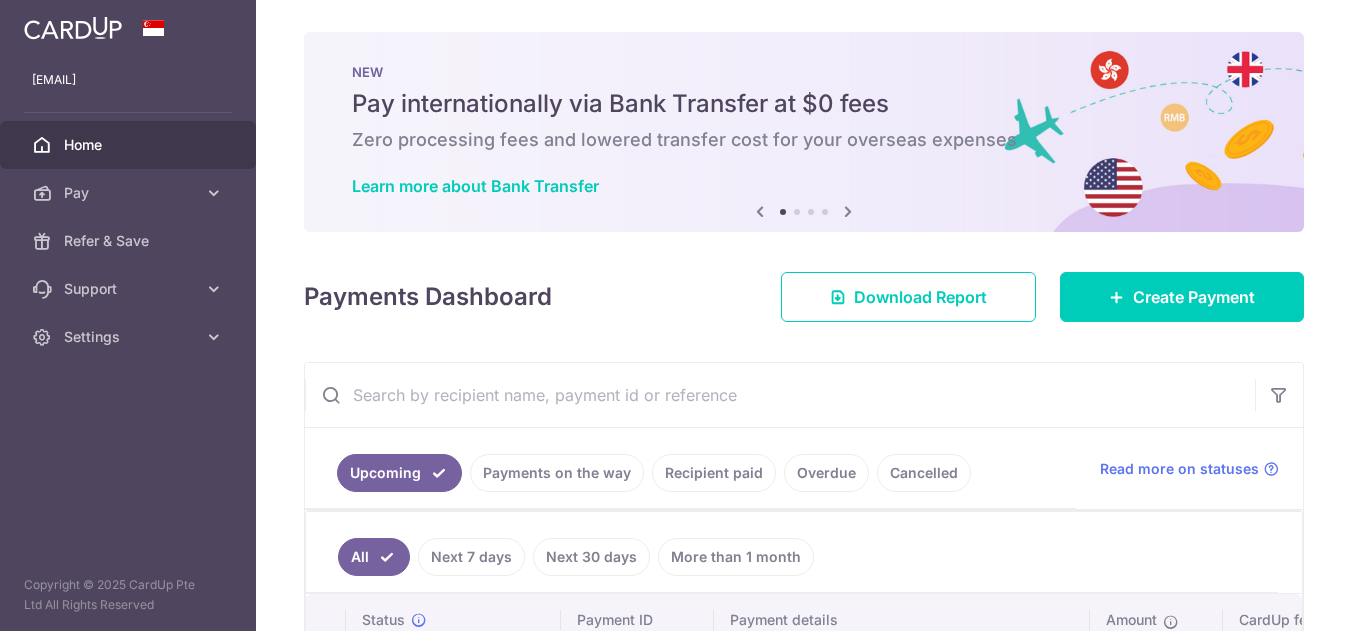 scroll, scrollTop: 0, scrollLeft: 0, axis: both 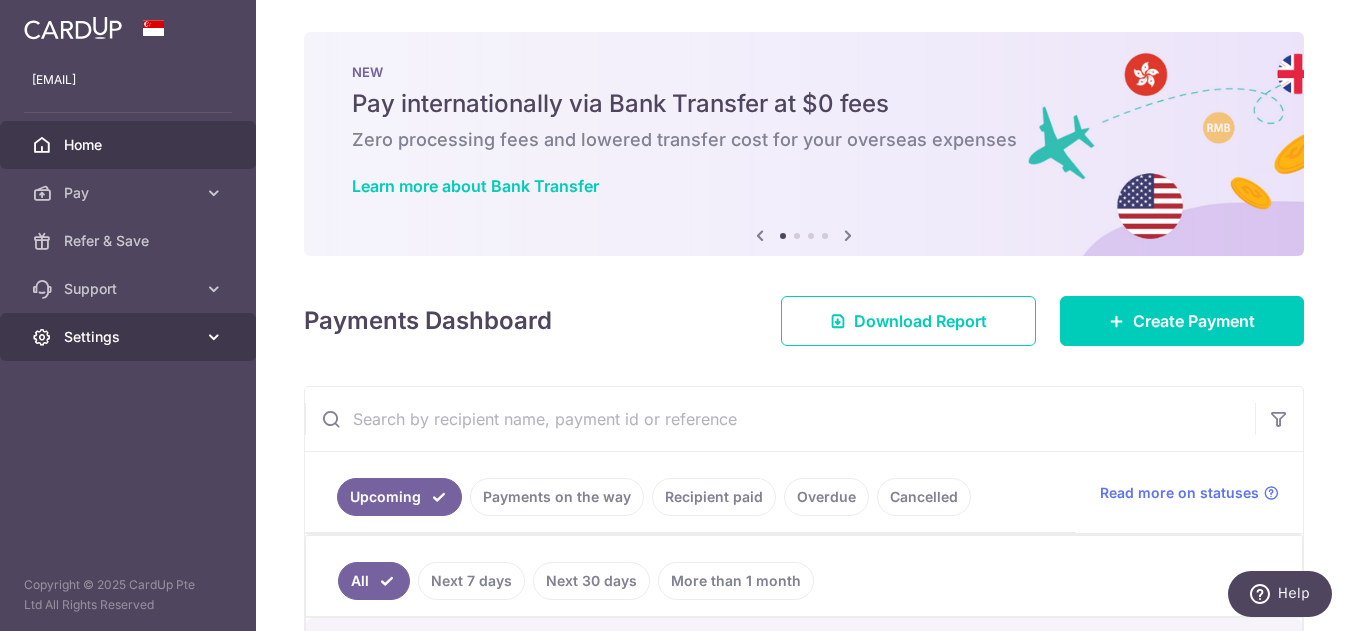 click on "Settings" at bounding box center [130, 337] 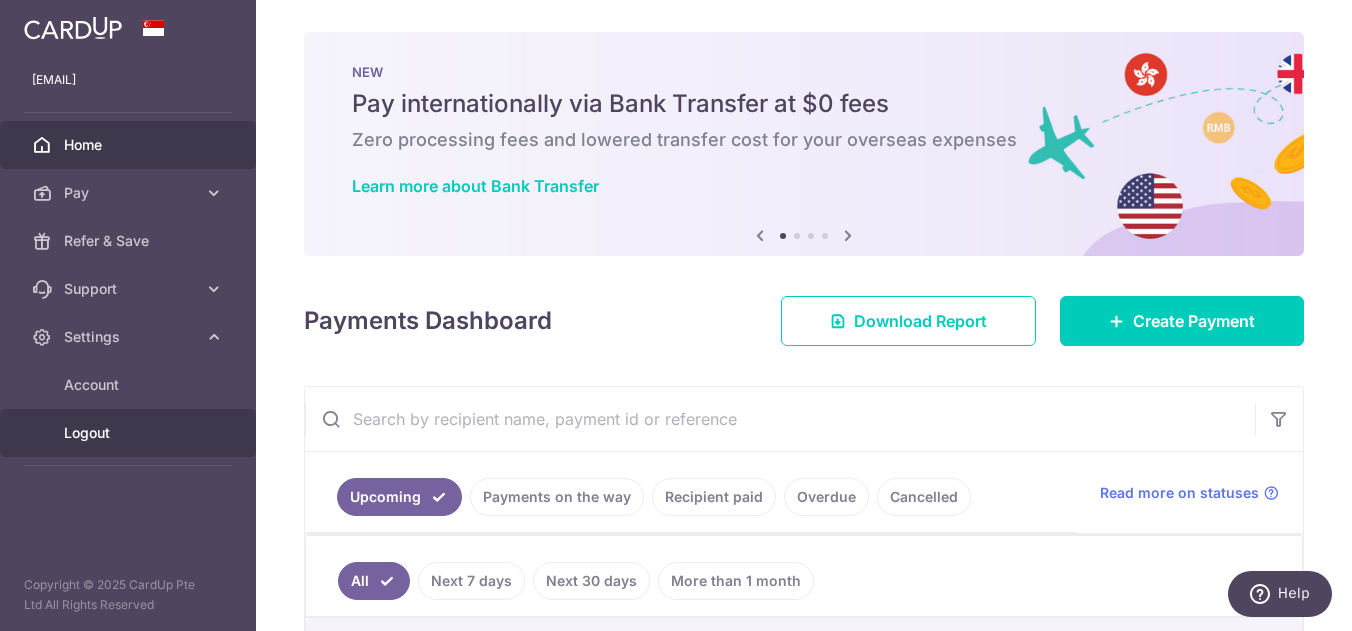 click on "Logout" at bounding box center [130, 433] 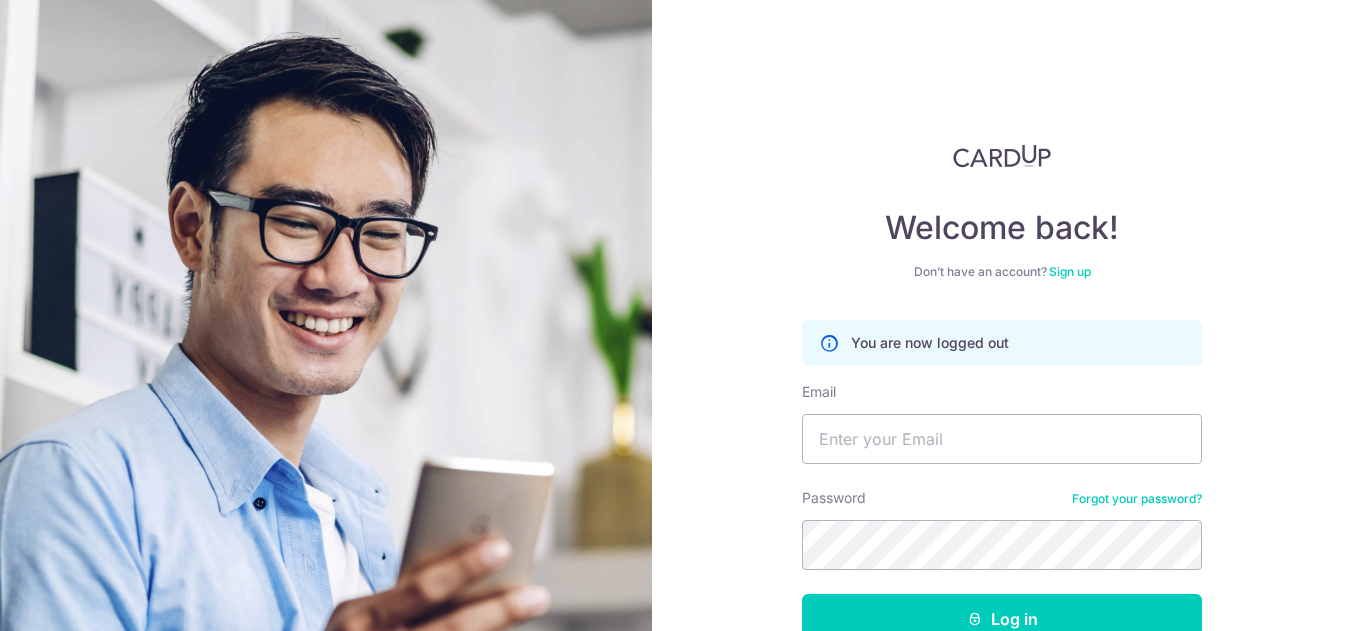 scroll, scrollTop: 0, scrollLeft: 0, axis: both 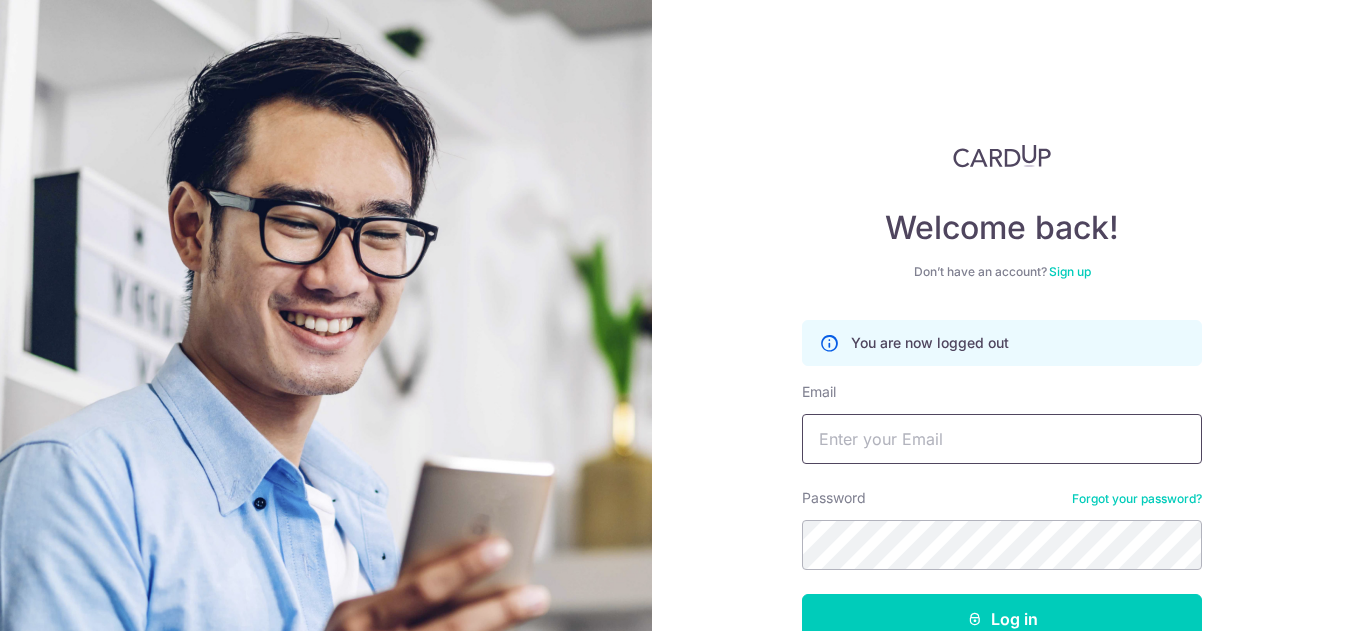 type on "[EMAIL]" 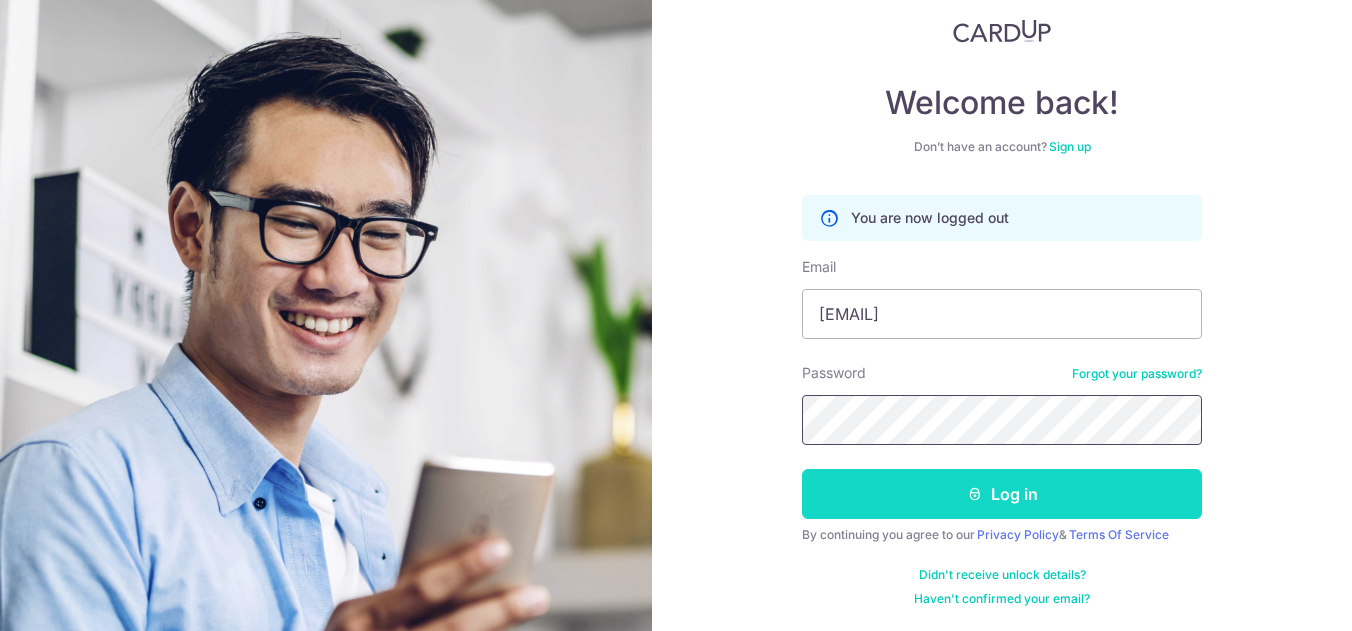 scroll, scrollTop: 125, scrollLeft: 0, axis: vertical 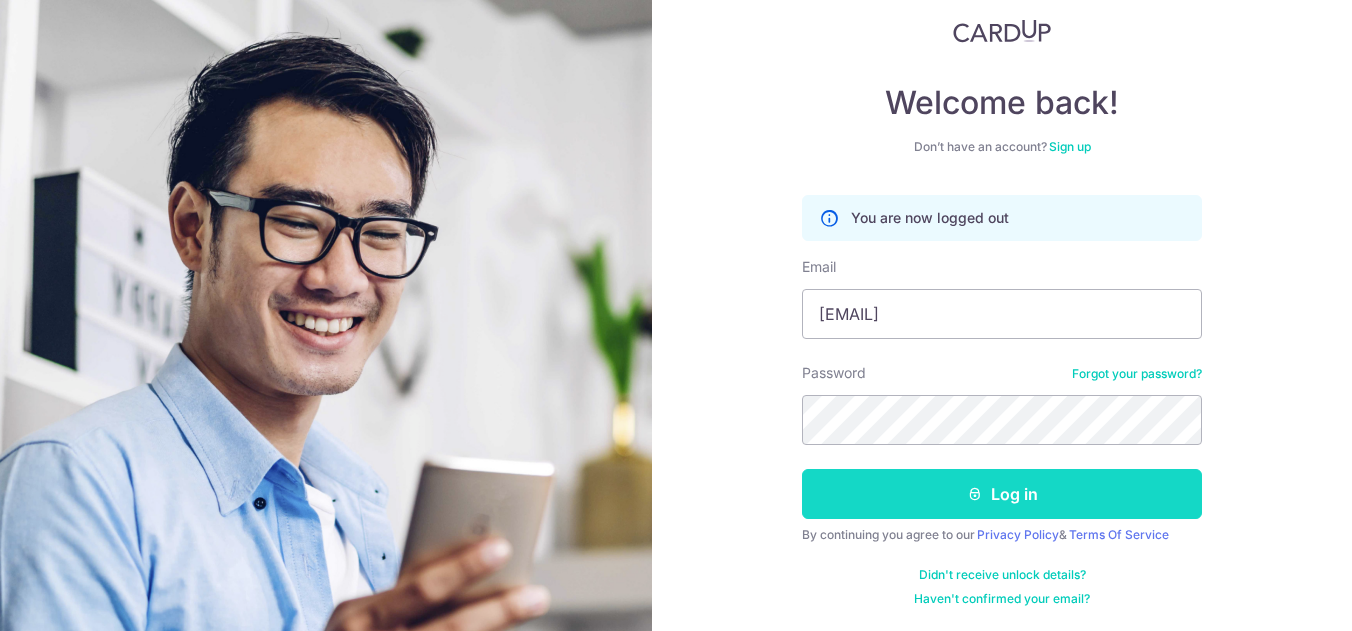 click at bounding box center [975, 494] 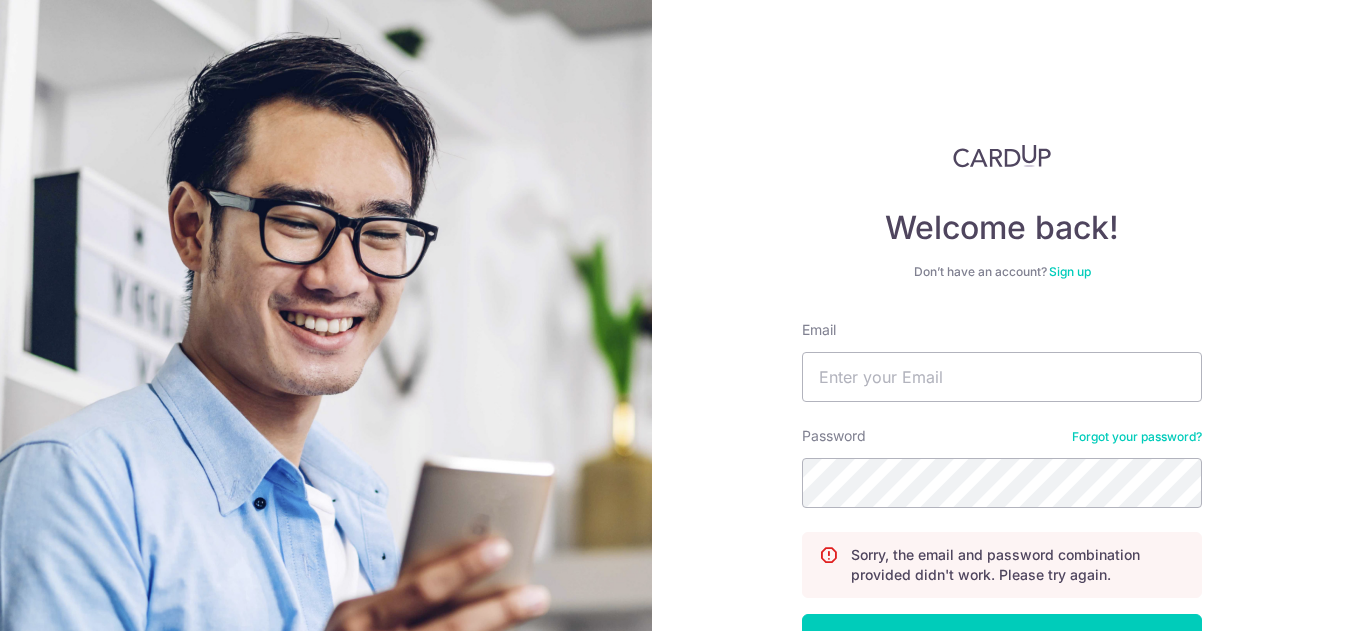 scroll, scrollTop: 0, scrollLeft: 0, axis: both 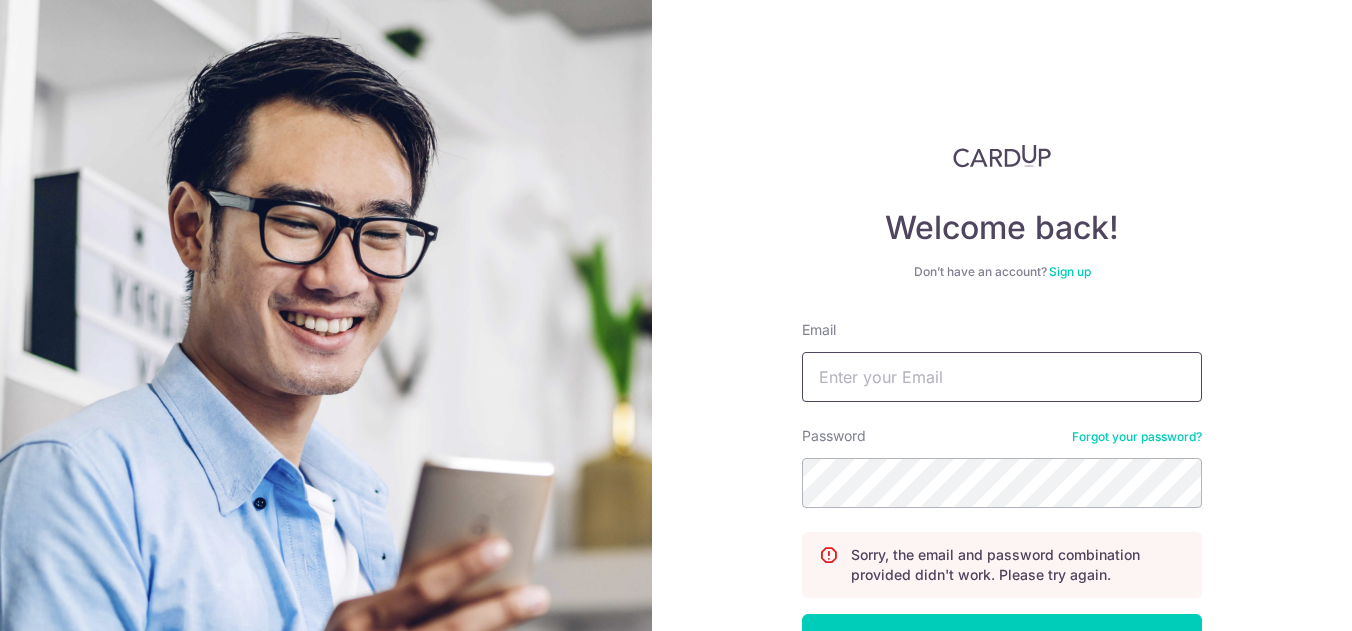 type on "[EMAIL]" 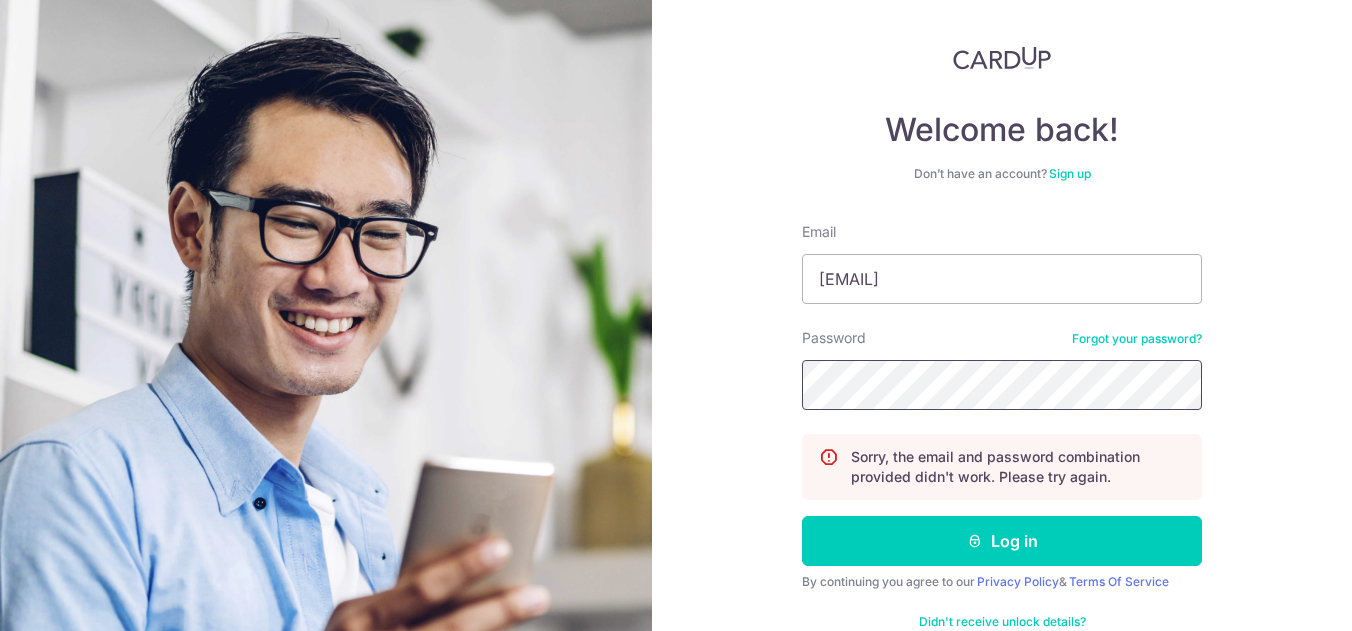 scroll, scrollTop: 127, scrollLeft: 0, axis: vertical 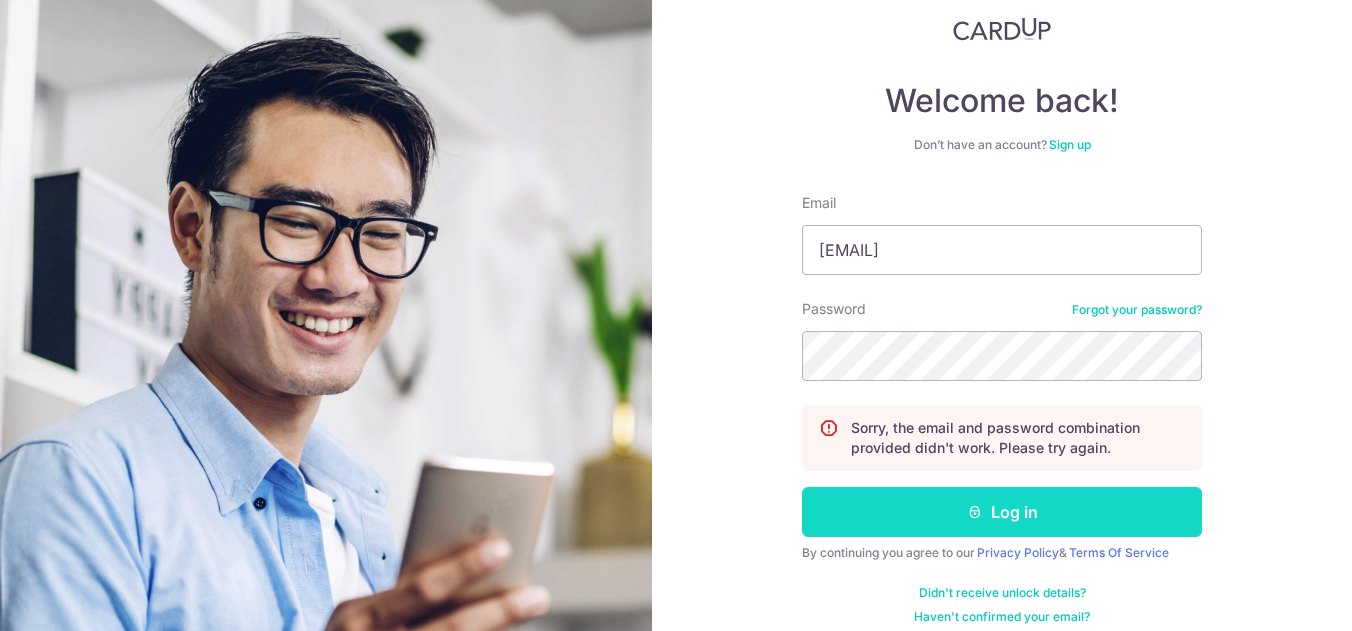 click on "Log in" at bounding box center (1002, 512) 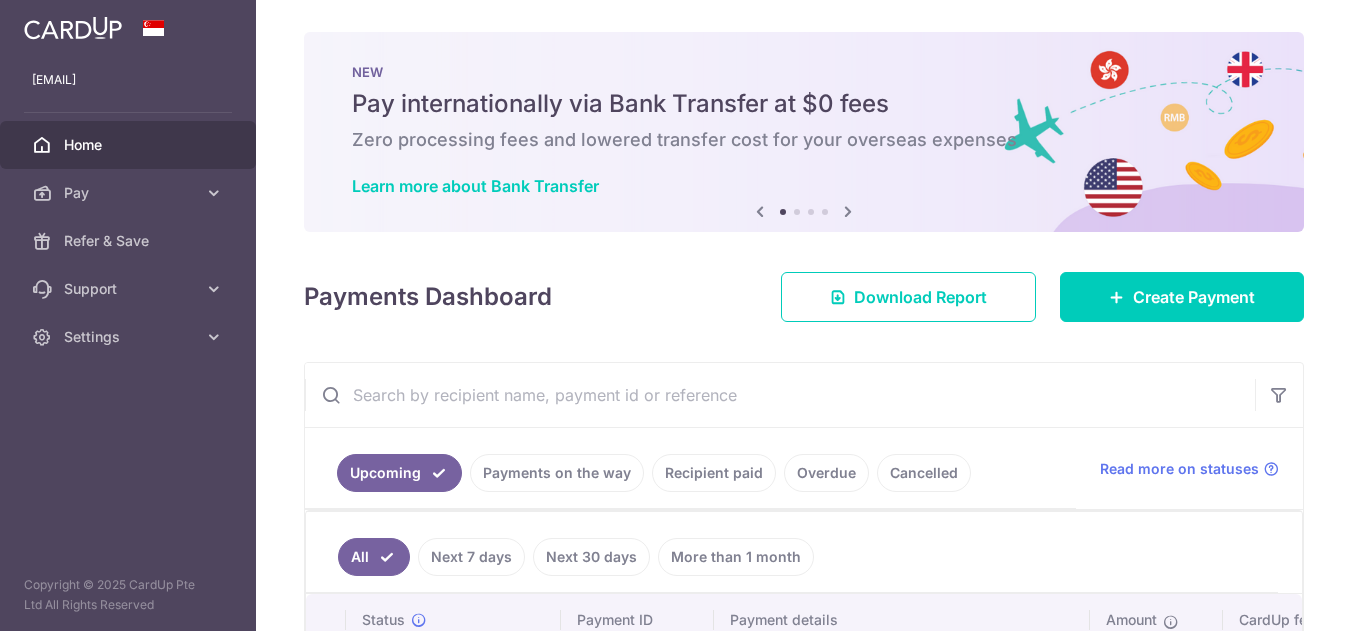 scroll, scrollTop: 0, scrollLeft: 0, axis: both 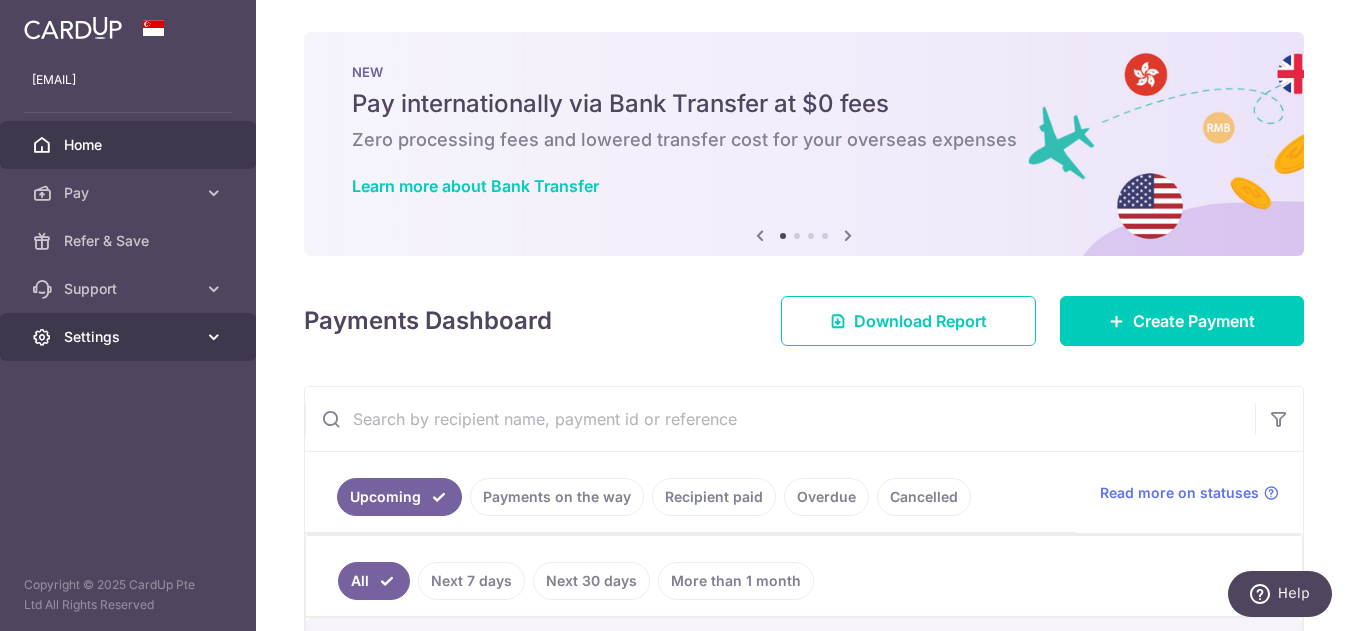 click on "Settings" at bounding box center [128, 337] 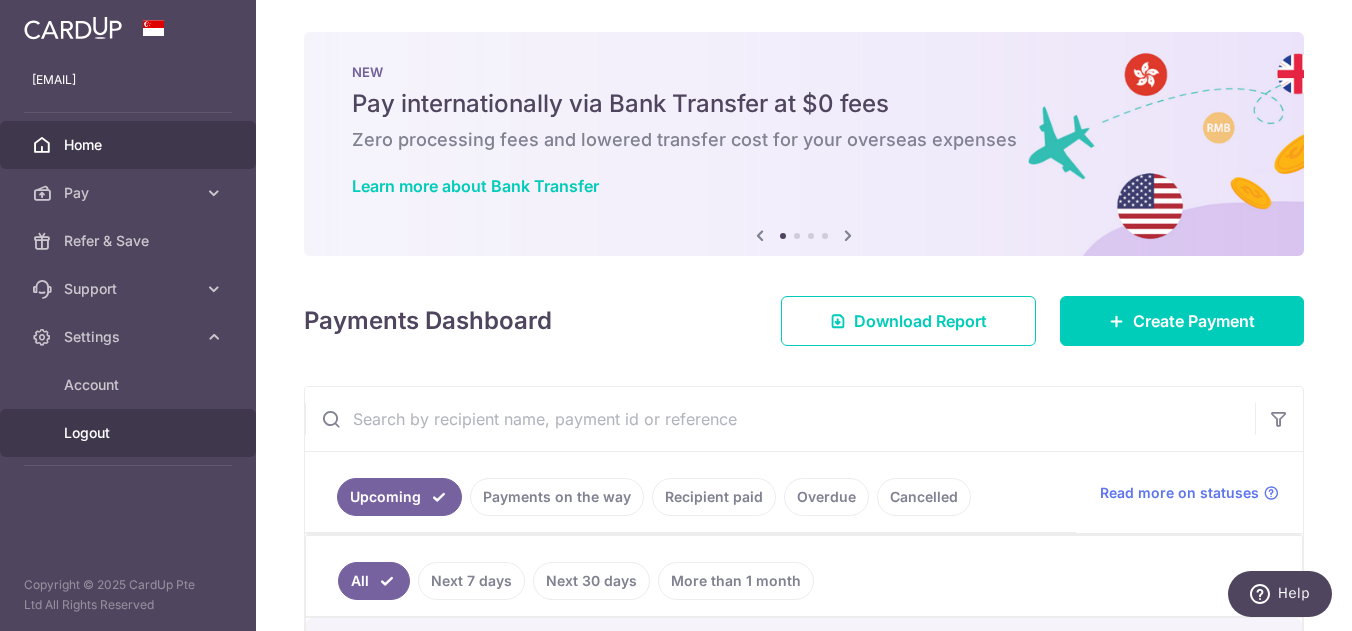 click on "Logout" at bounding box center (128, 433) 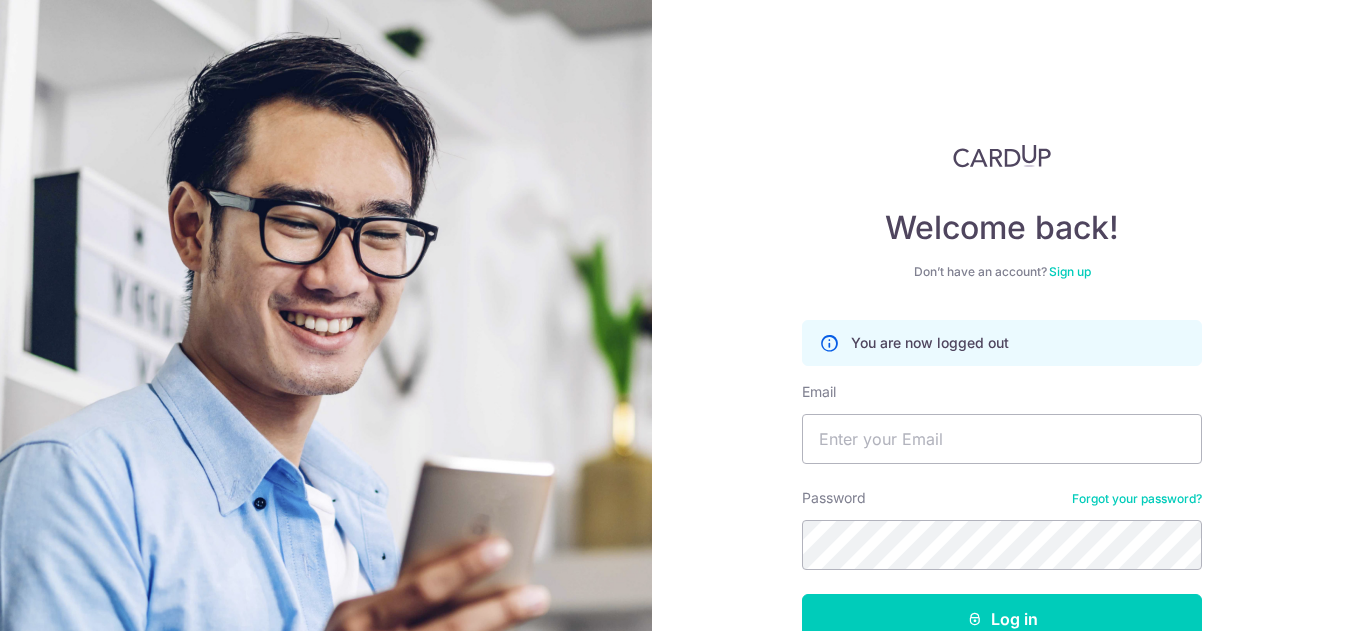 scroll, scrollTop: 0, scrollLeft: 0, axis: both 